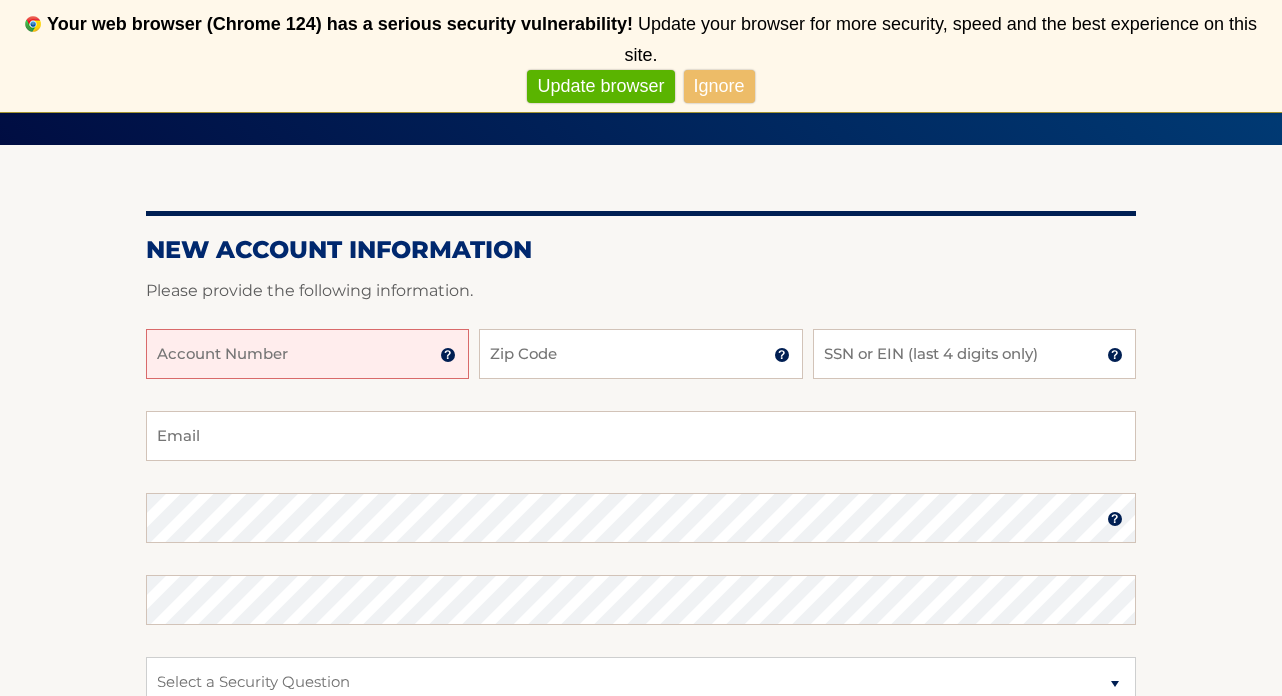 scroll, scrollTop: 222, scrollLeft: 0, axis: vertical 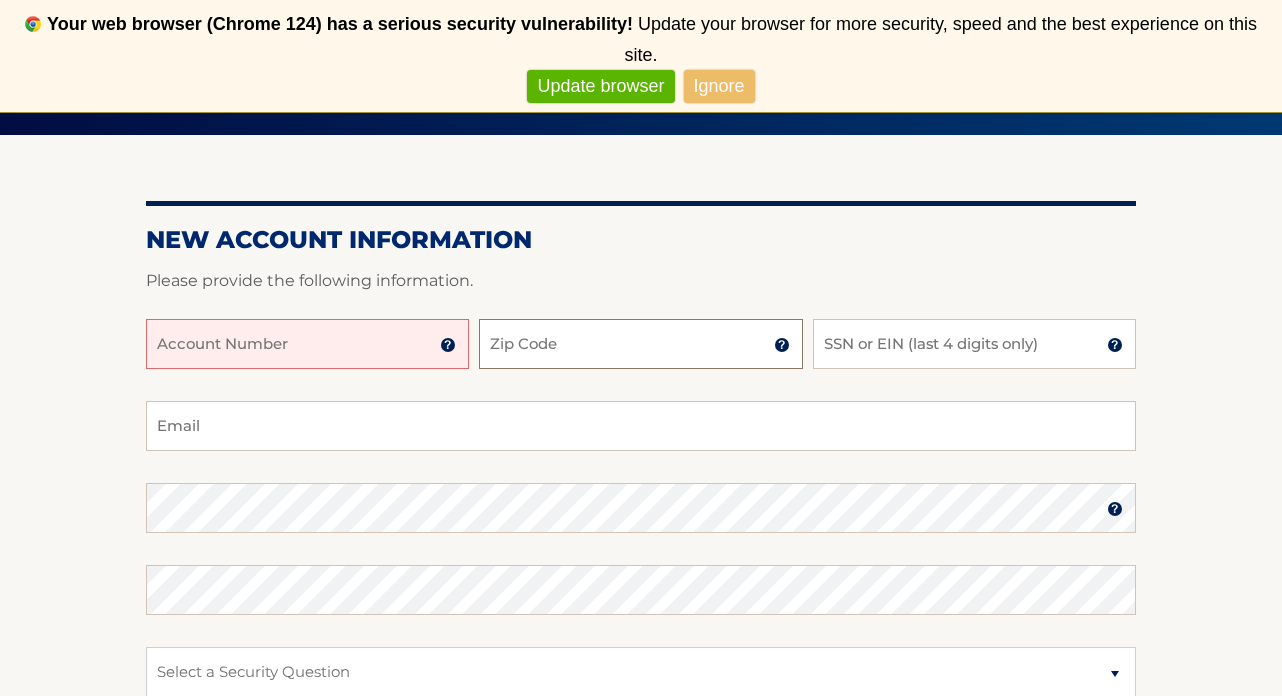click on "Zip Code" at bounding box center [640, 344] 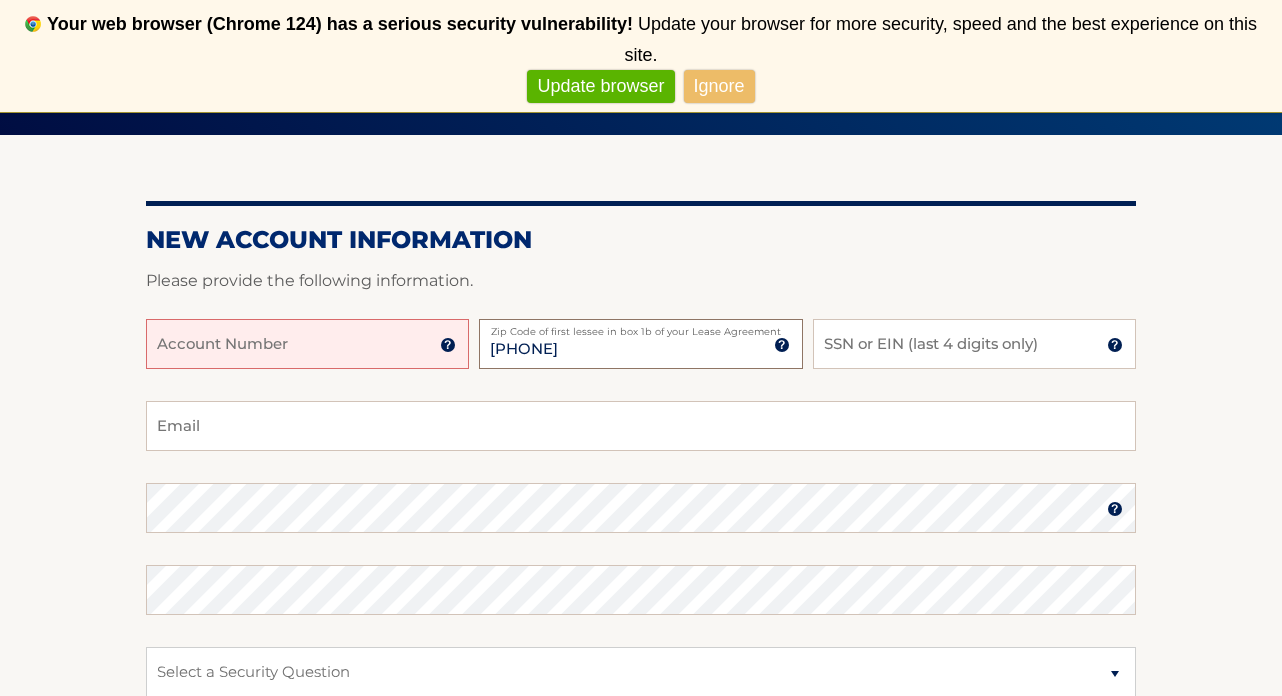 type on "08081" 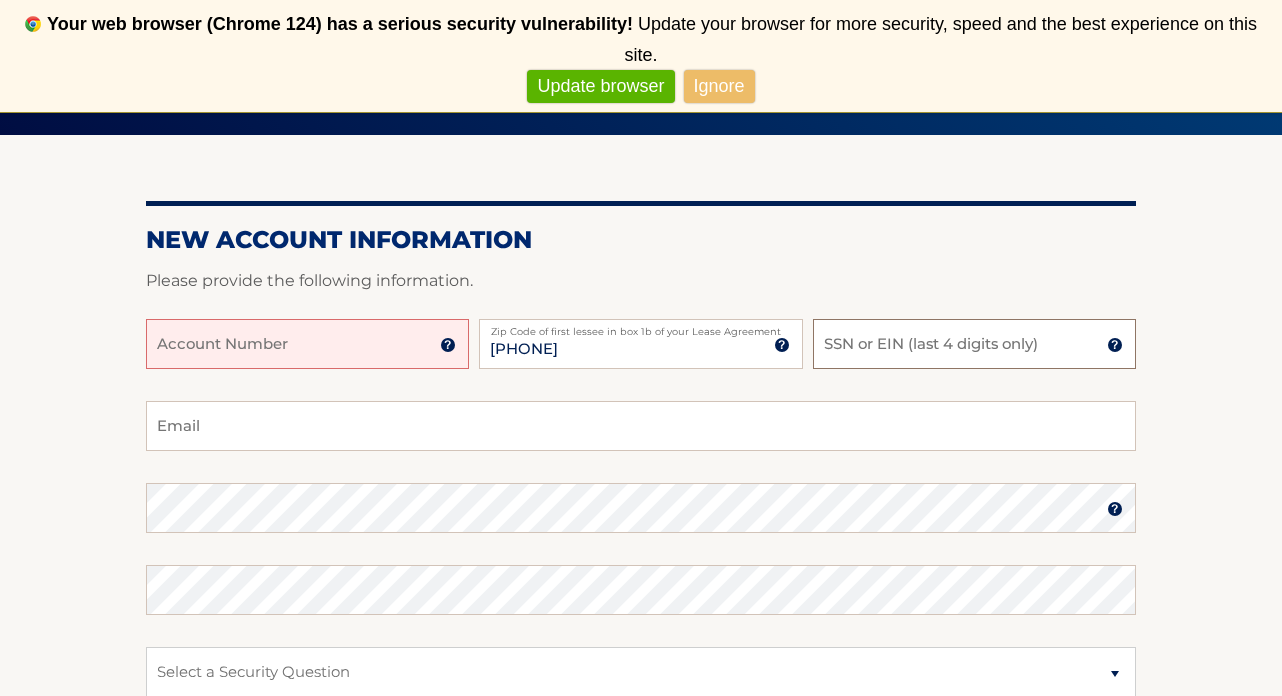 click on "SSN or EIN (last 4 digits only)" at bounding box center (974, 344) 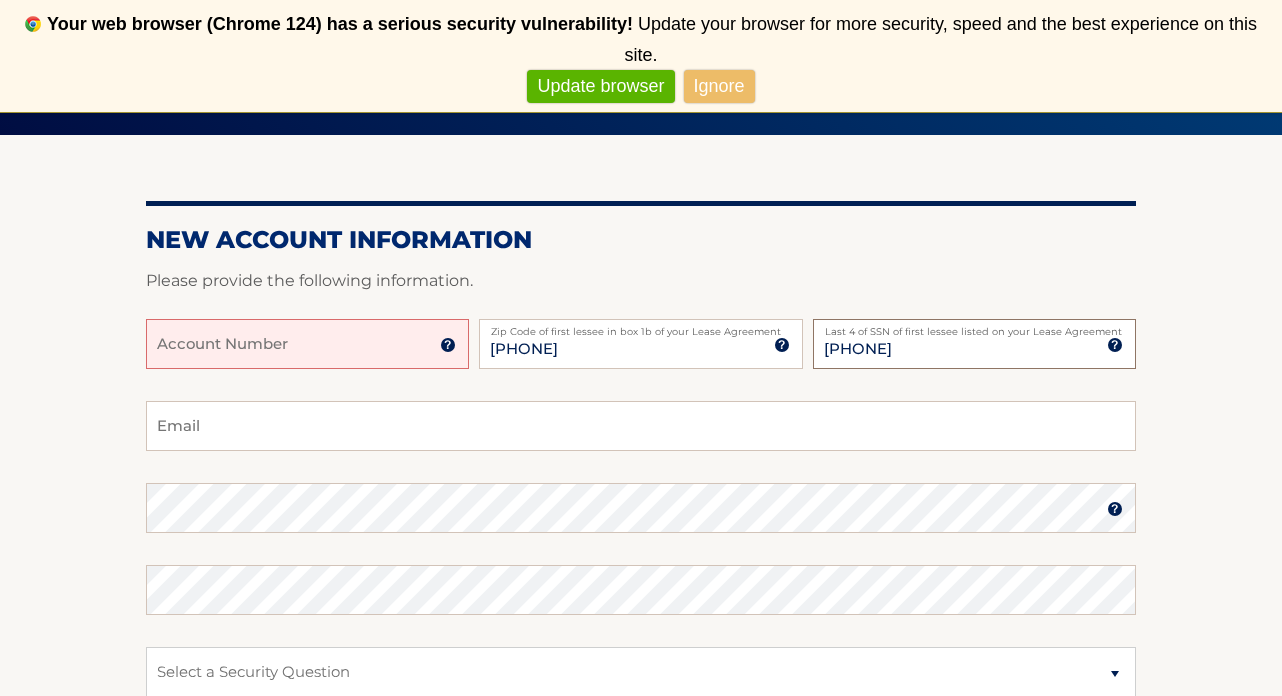 type on "1463" 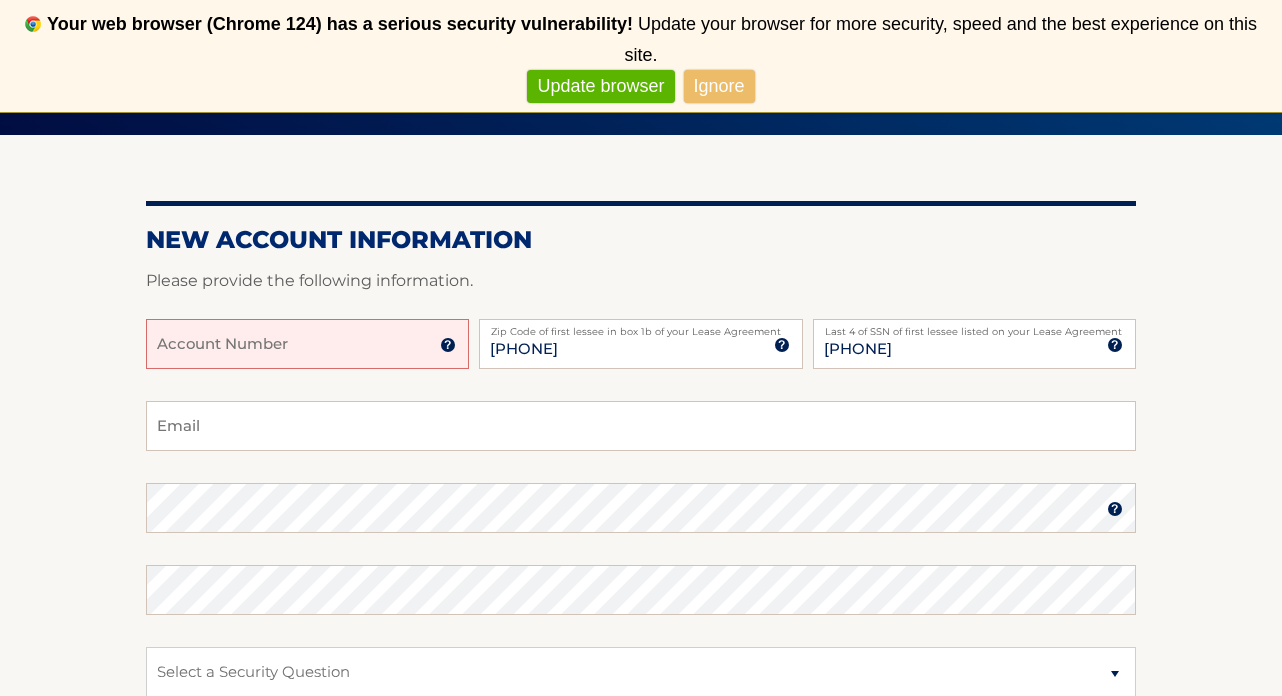 click on "Account Number" at bounding box center [307, 344] 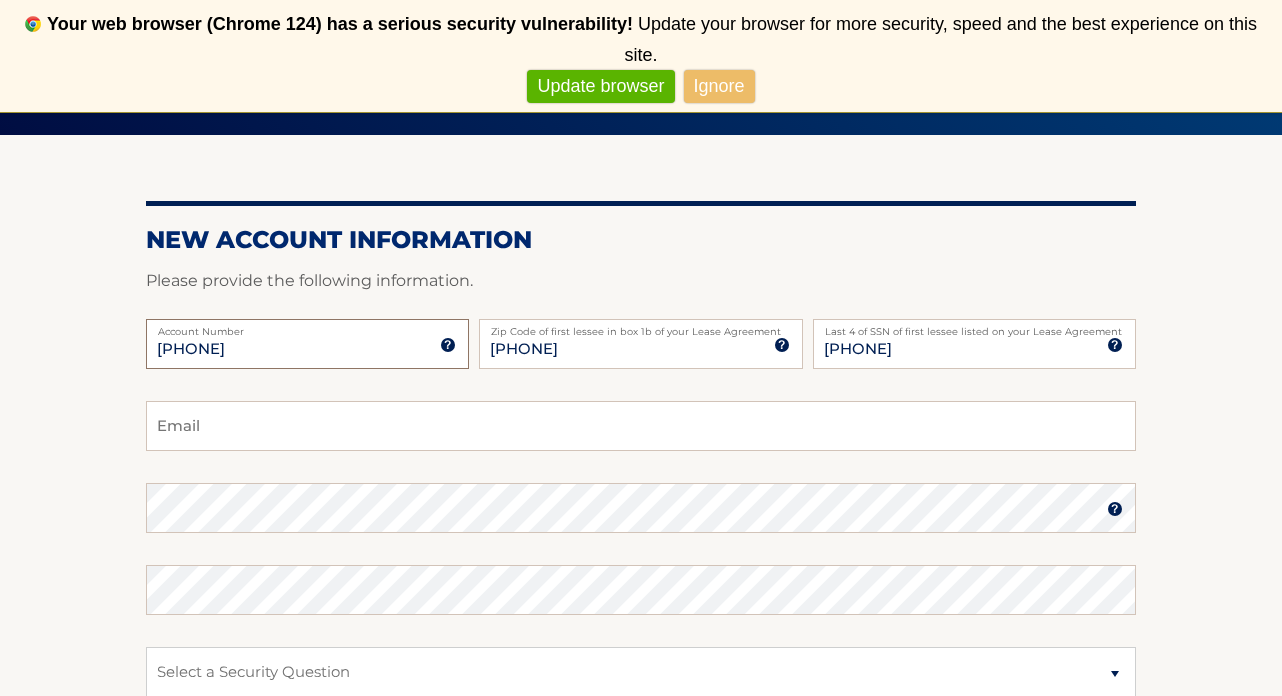 type on "44455951890" 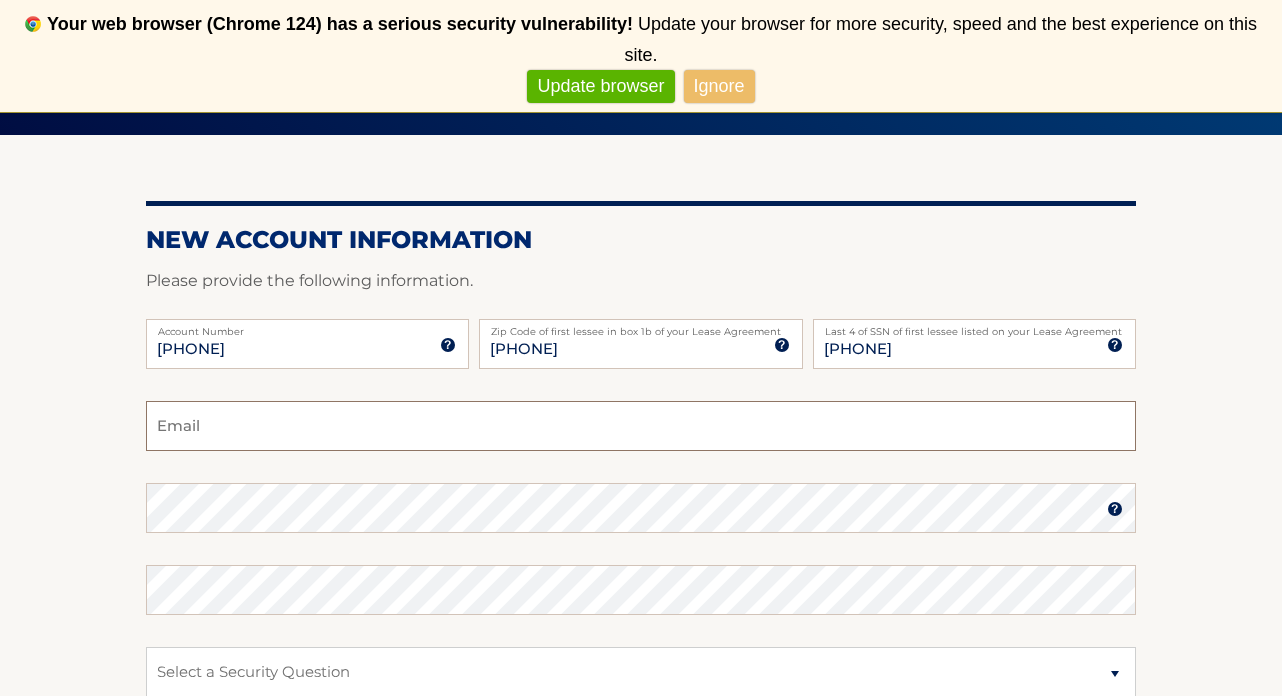 click on "Email" at bounding box center [641, 426] 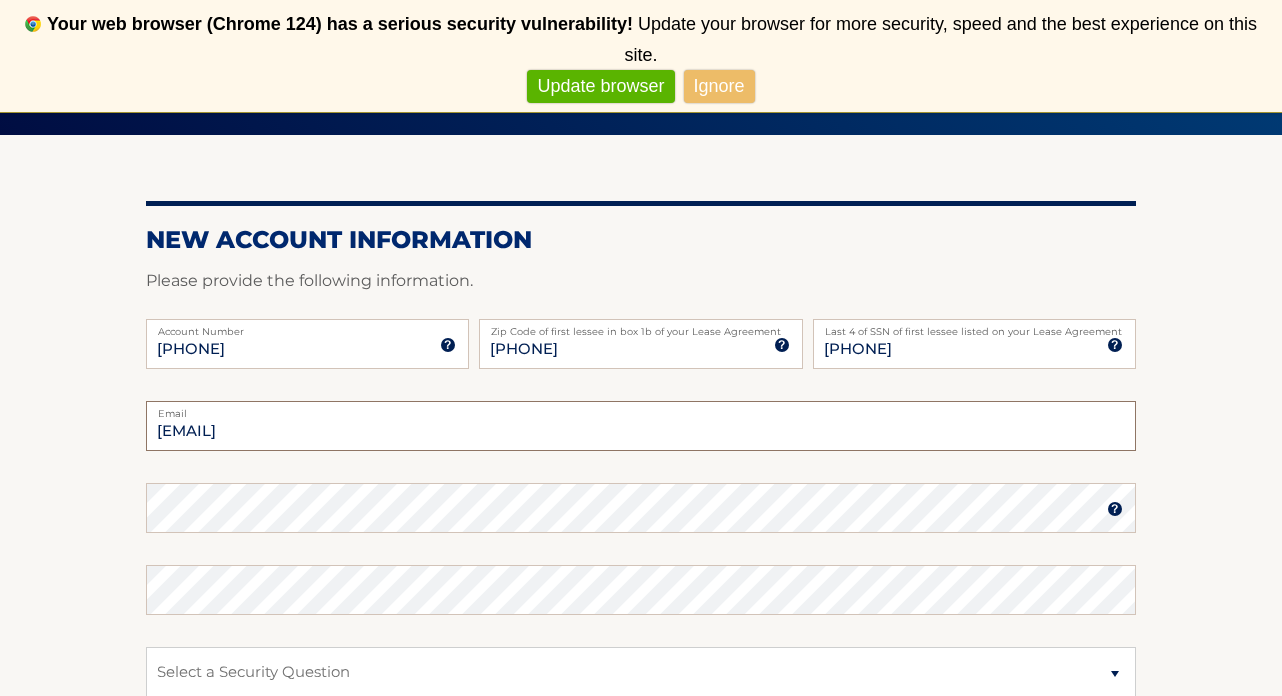 type on "lyons.nevaeh@gmail.com" 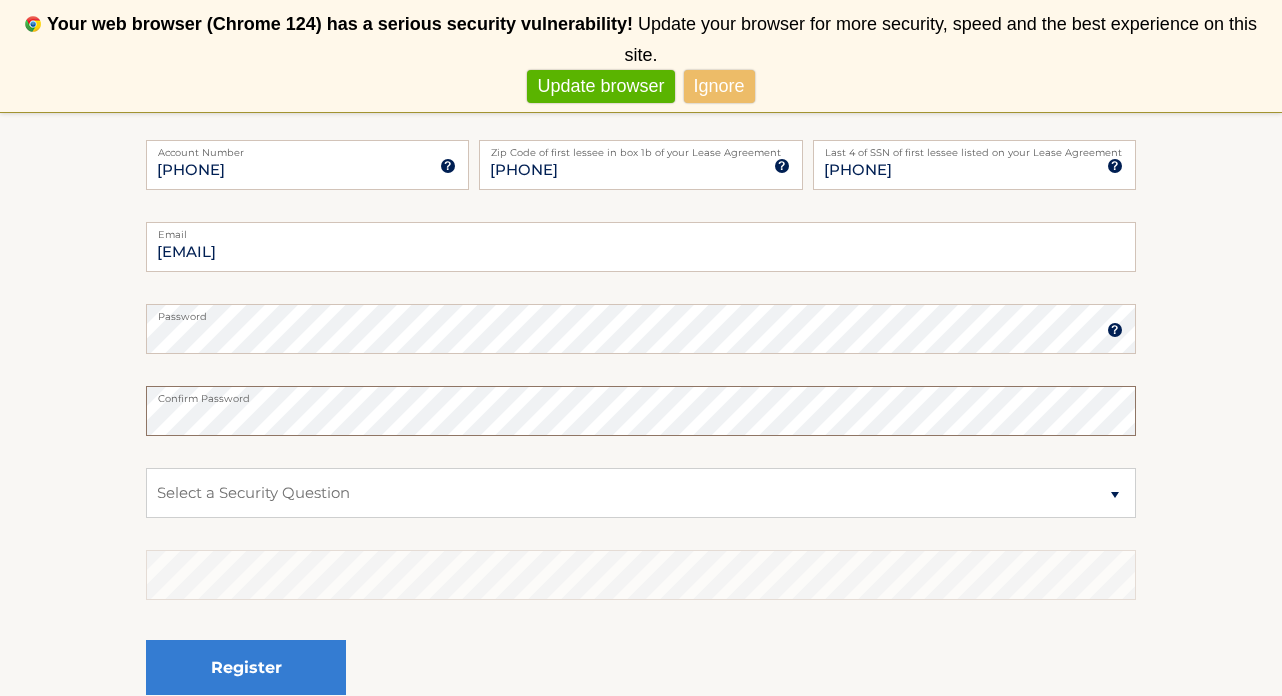 scroll, scrollTop: 430, scrollLeft: 0, axis: vertical 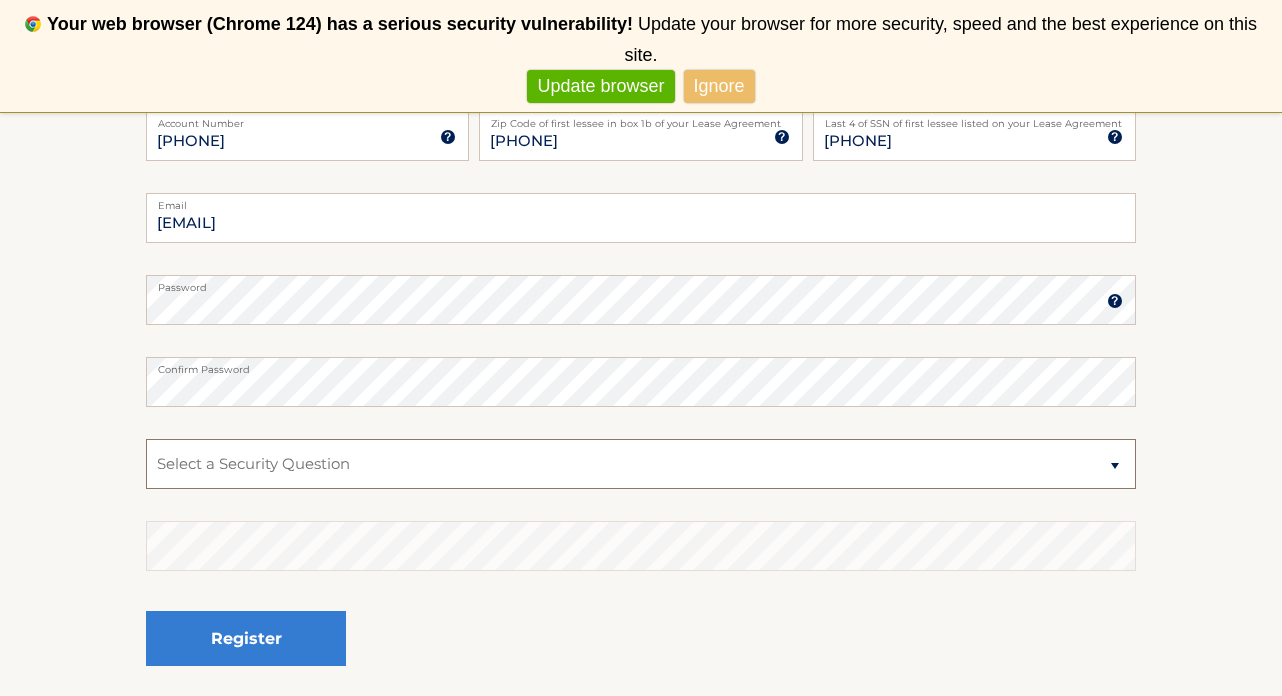 click on "Select a Security Question
What was the name of your elementary school?
What is your mother’s maiden name?
What street did you live on in the third grade?
In what city or town was your first job?
What was your childhood phone number including area code? (e.g., 000-000-0000)" at bounding box center [641, 464] 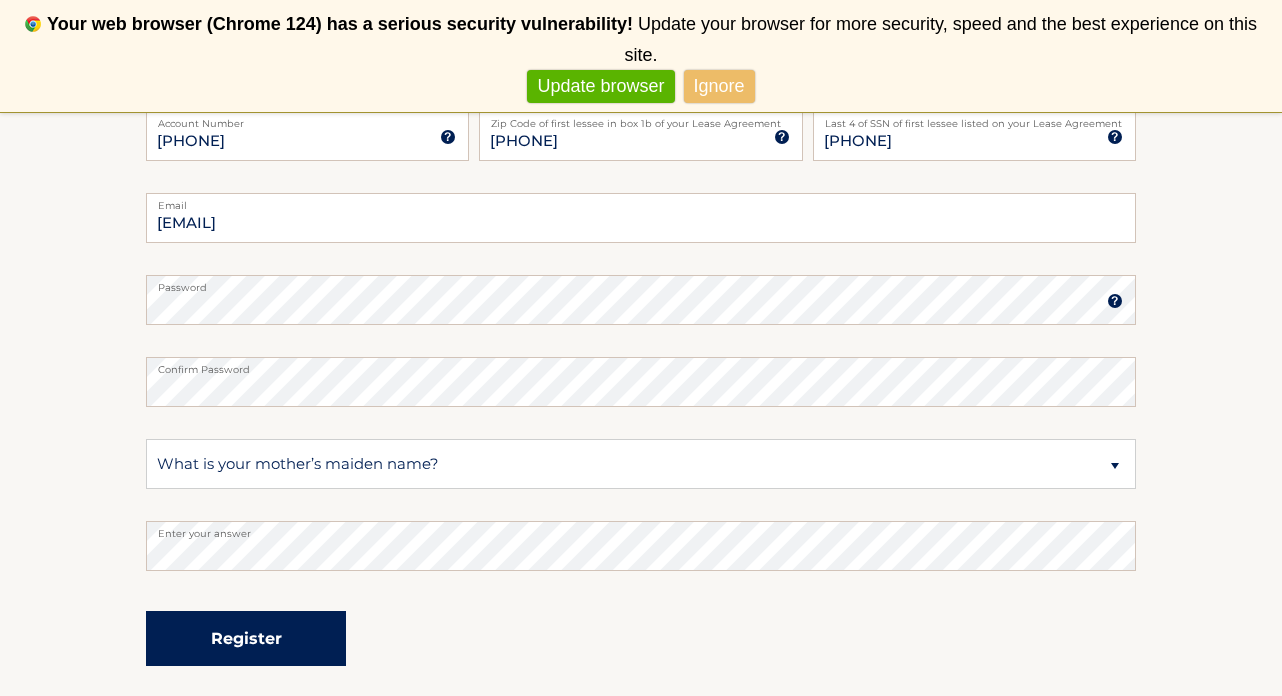 click on "Register" at bounding box center (246, 638) 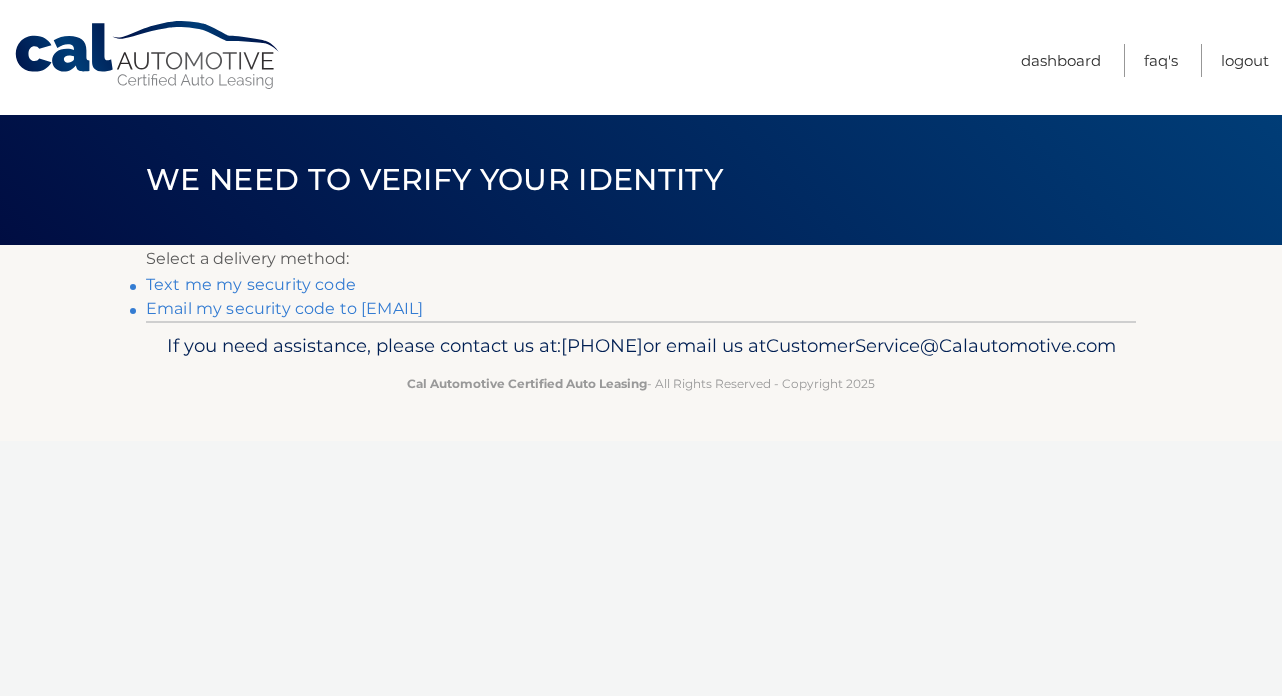 scroll, scrollTop: 0, scrollLeft: 0, axis: both 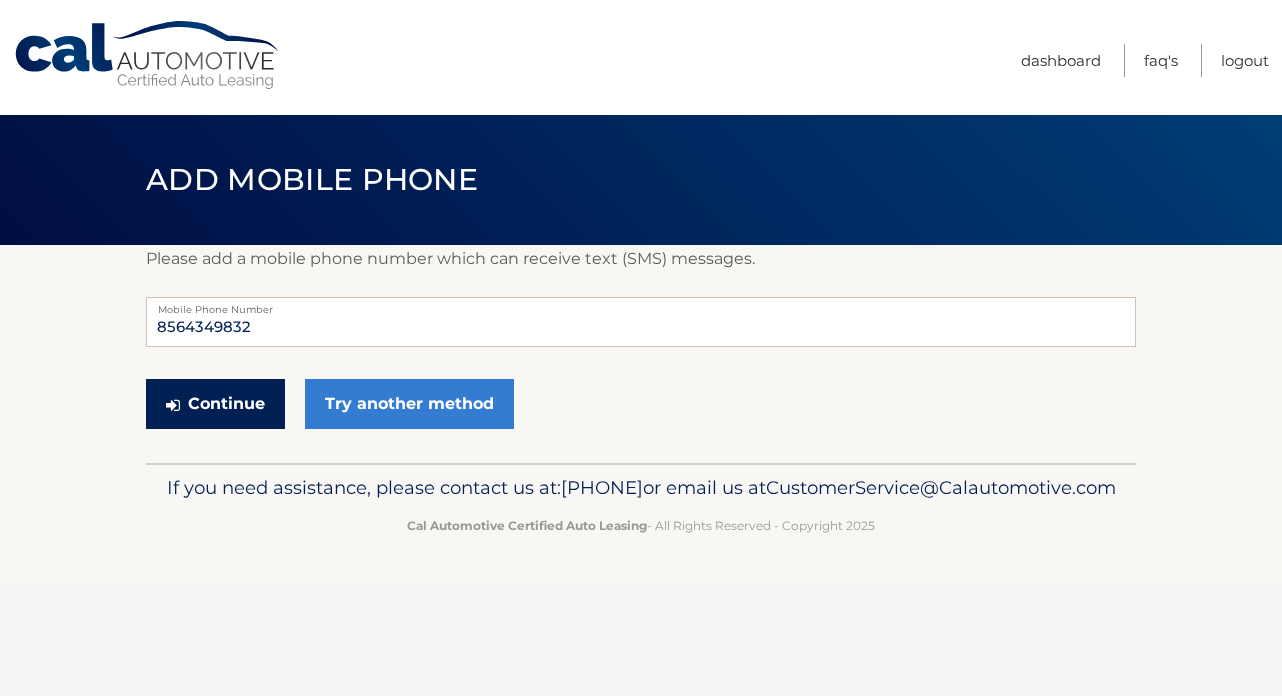 click on "Continue" at bounding box center [215, 404] 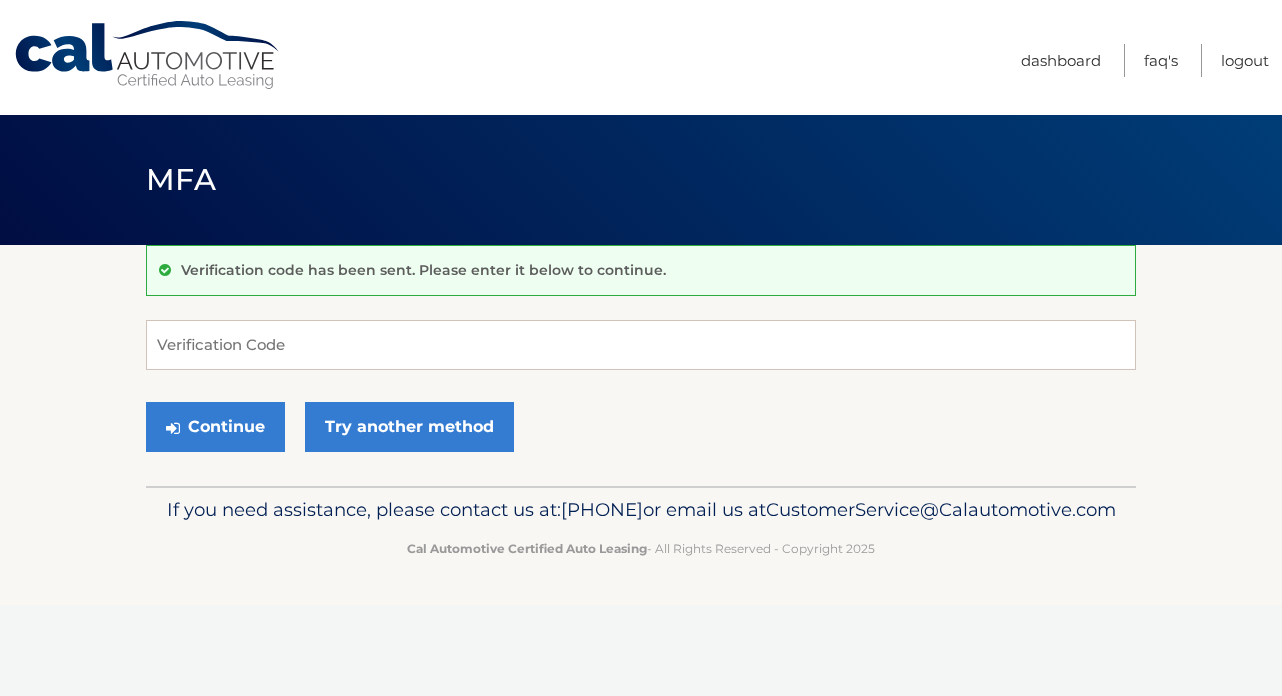 scroll, scrollTop: 0, scrollLeft: 0, axis: both 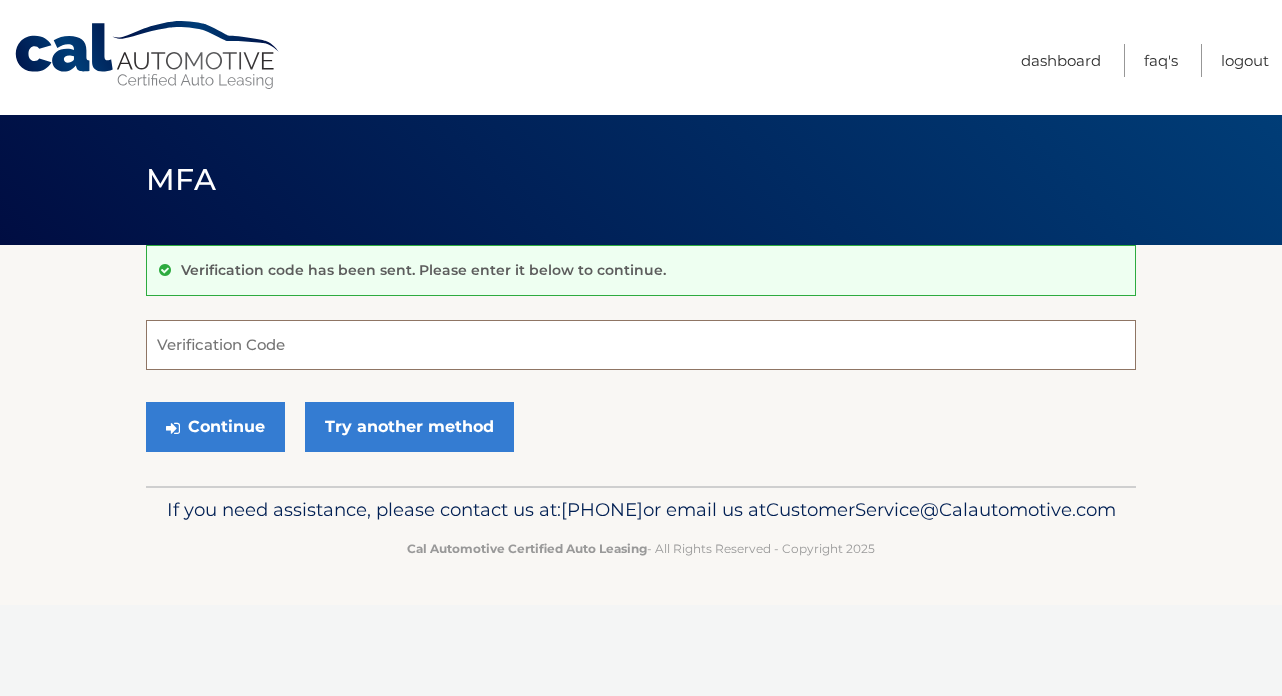 click on "Verification Code" at bounding box center (641, 345) 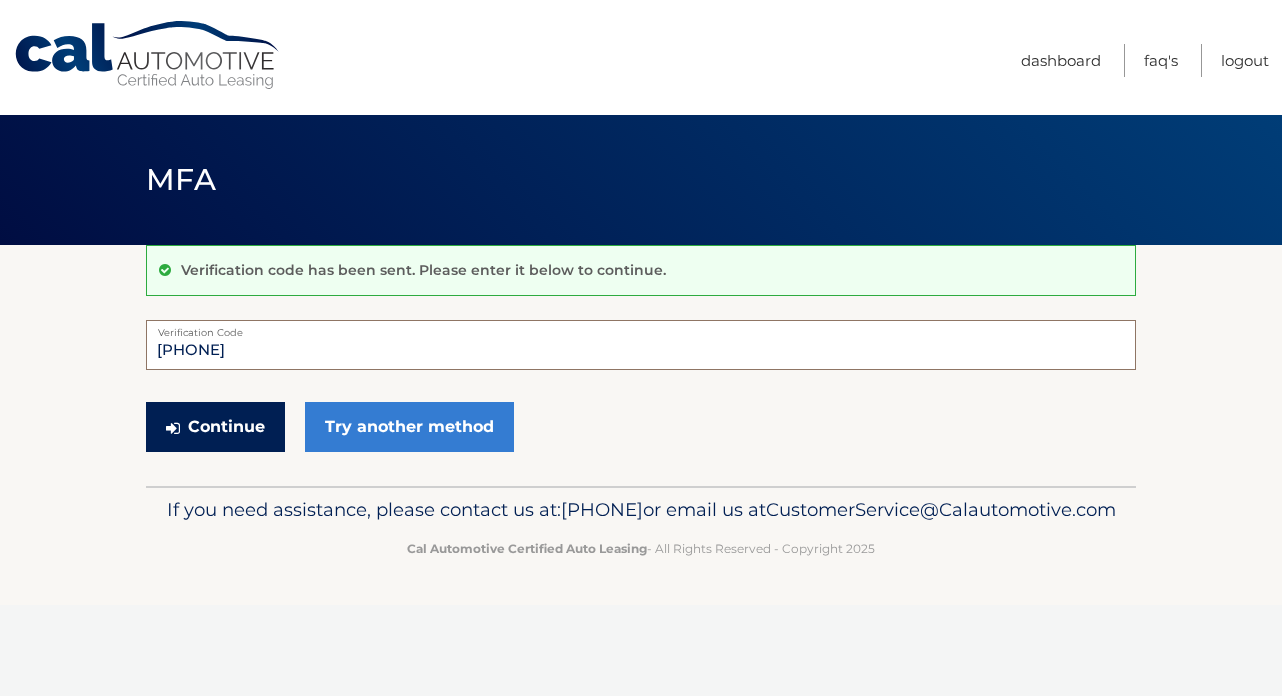 type on "688556" 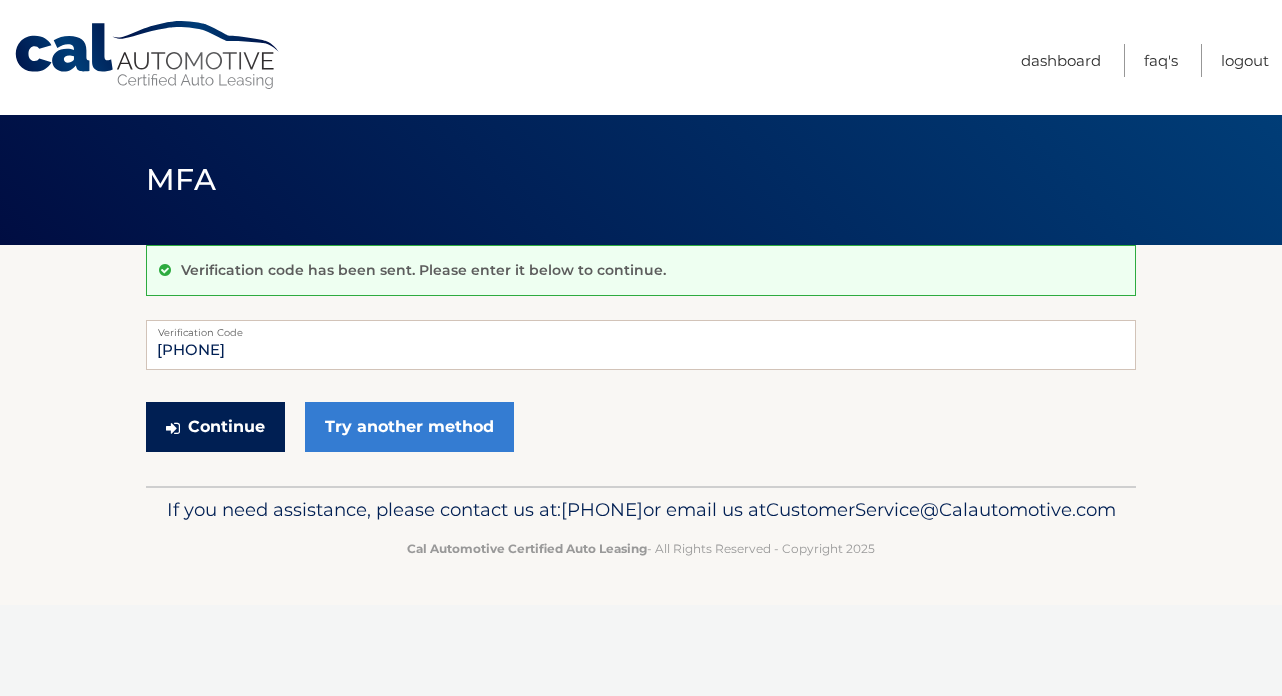 click on "Continue" at bounding box center [215, 427] 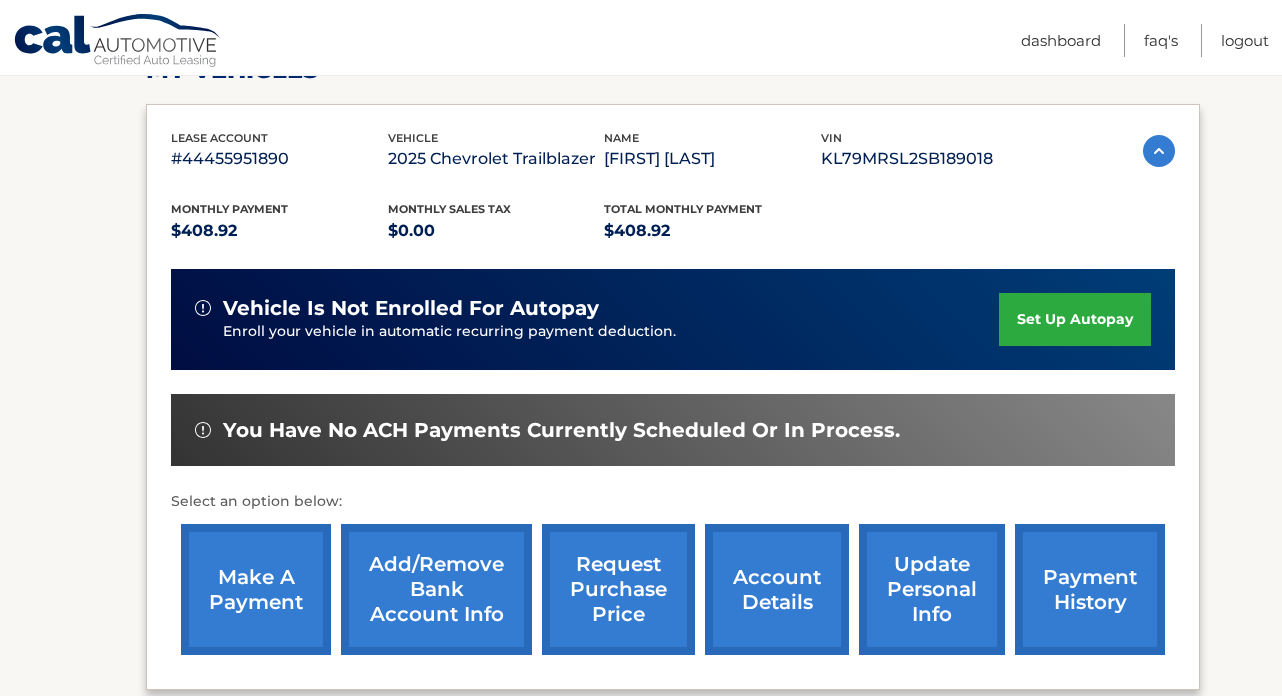 scroll, scrollTop: 248, scrollLeft: 0, axis: vertical 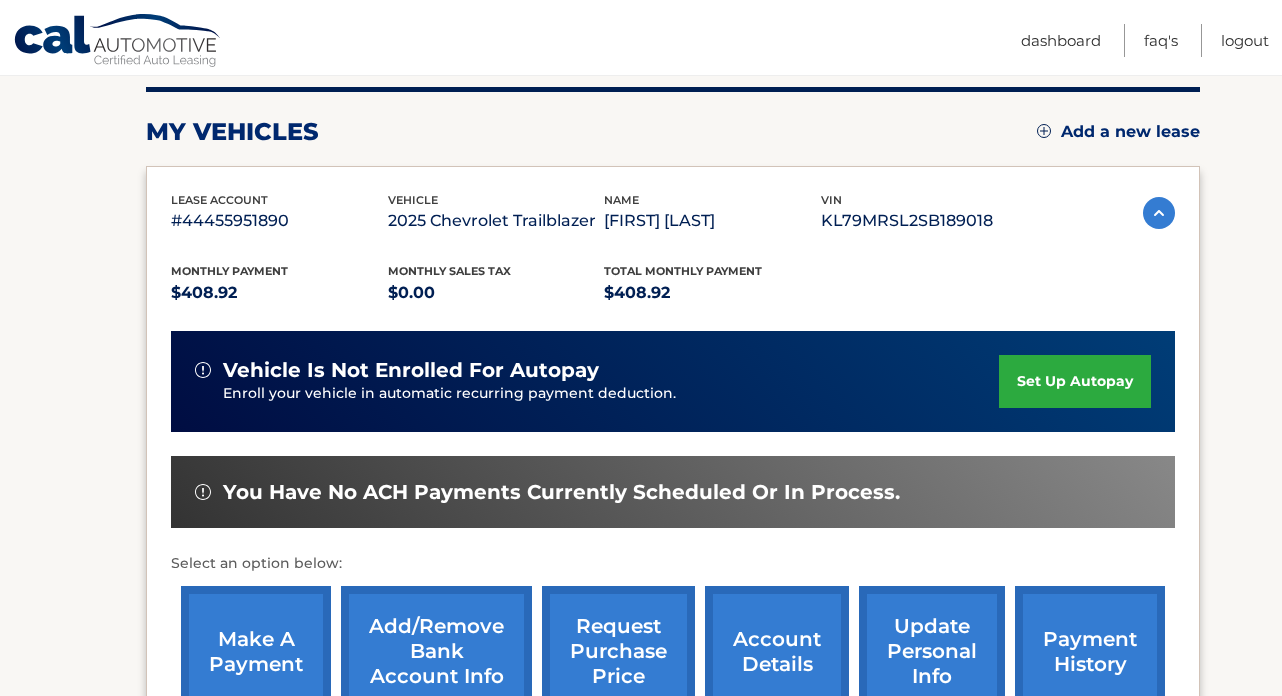 click on "set up autopay" at bounding box center [1075, 381] 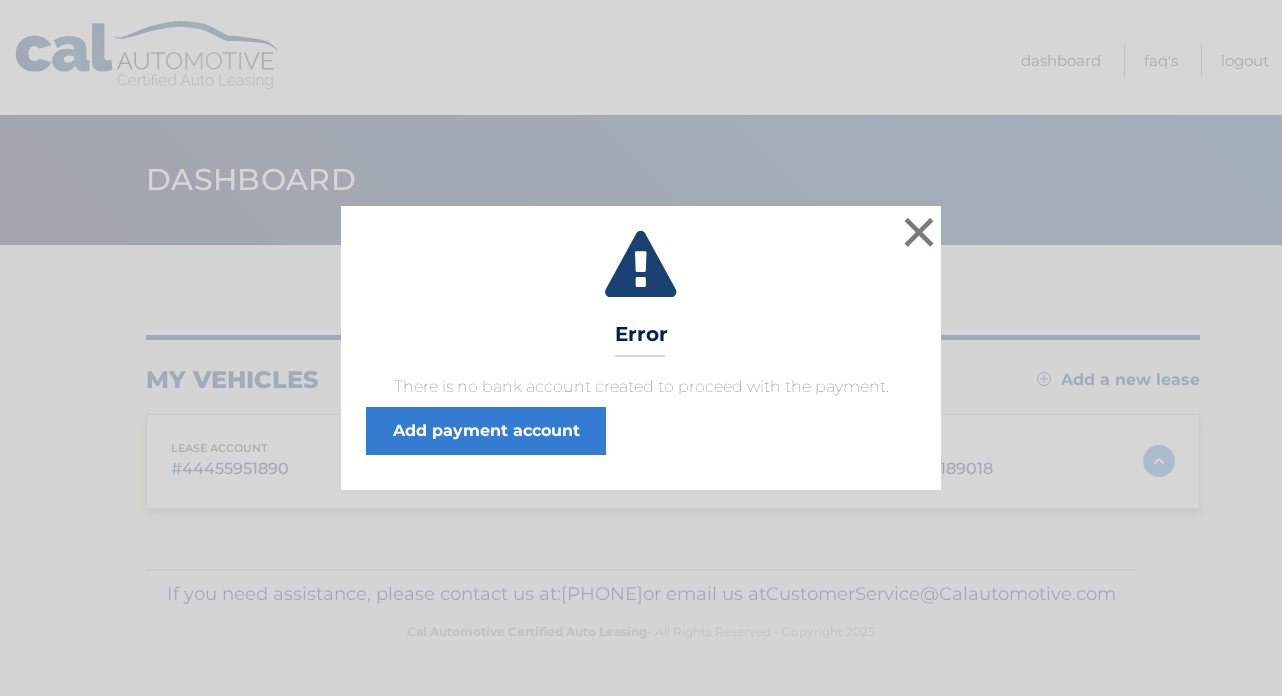 scroll, scrollTop: 0, scrollLeft: 0, axis: both 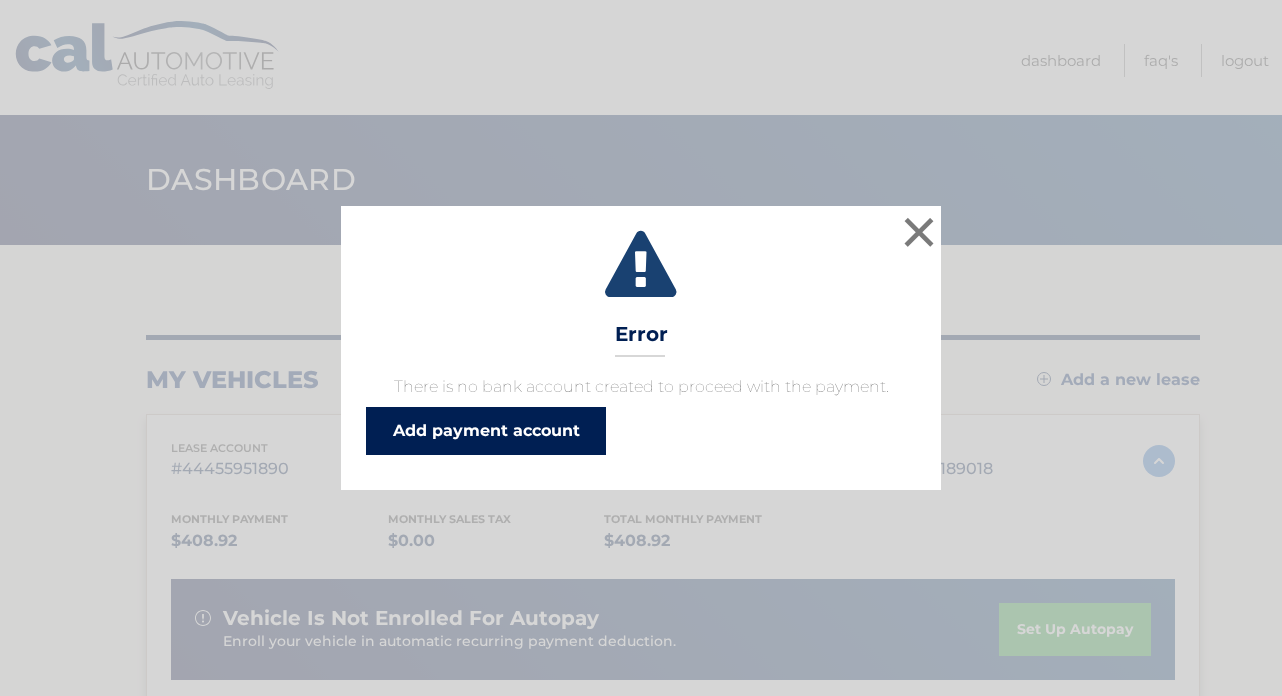 click on "Add payment account" at bounding box center [486, 431] 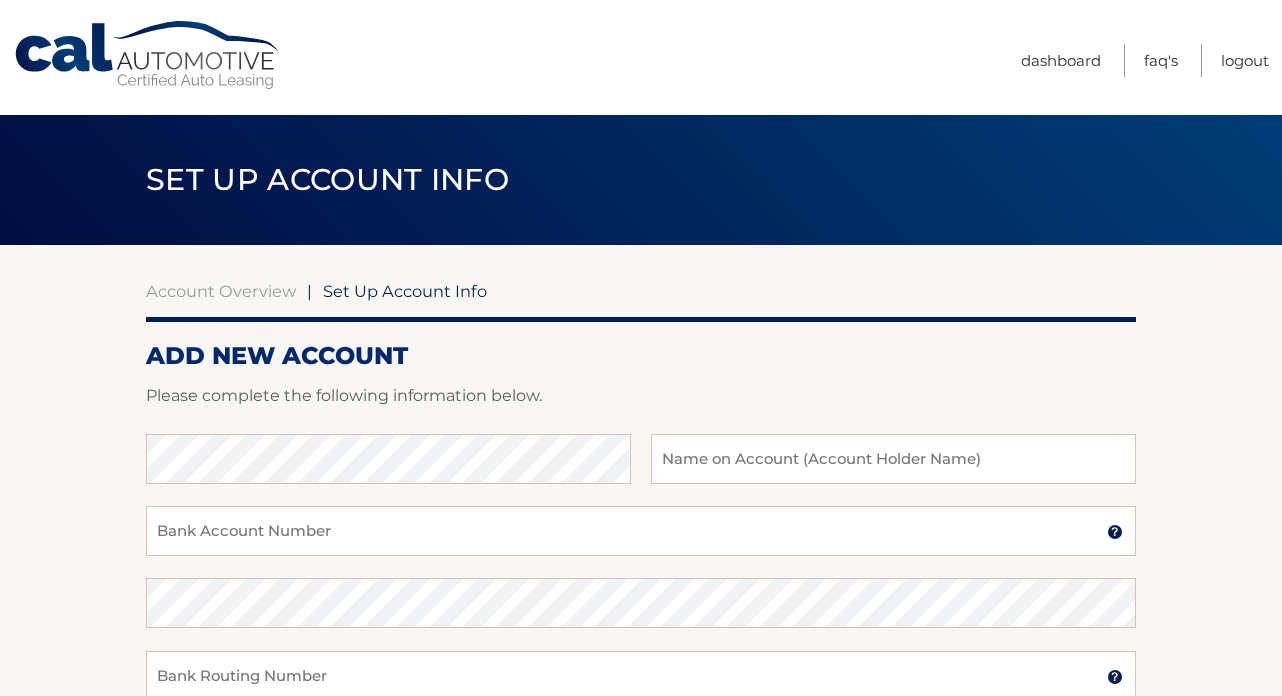 scroll, scrollTop: 0, scrollLeft: 0, axis: both 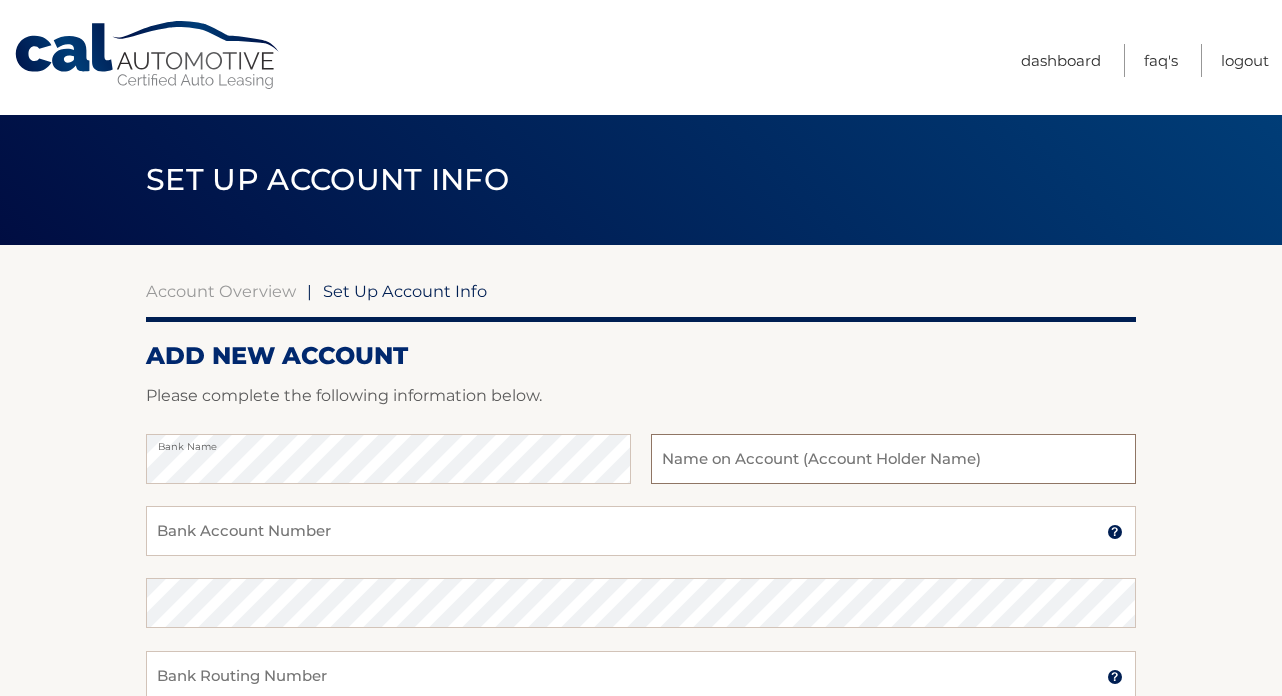 click at bounding box center (893, 459) 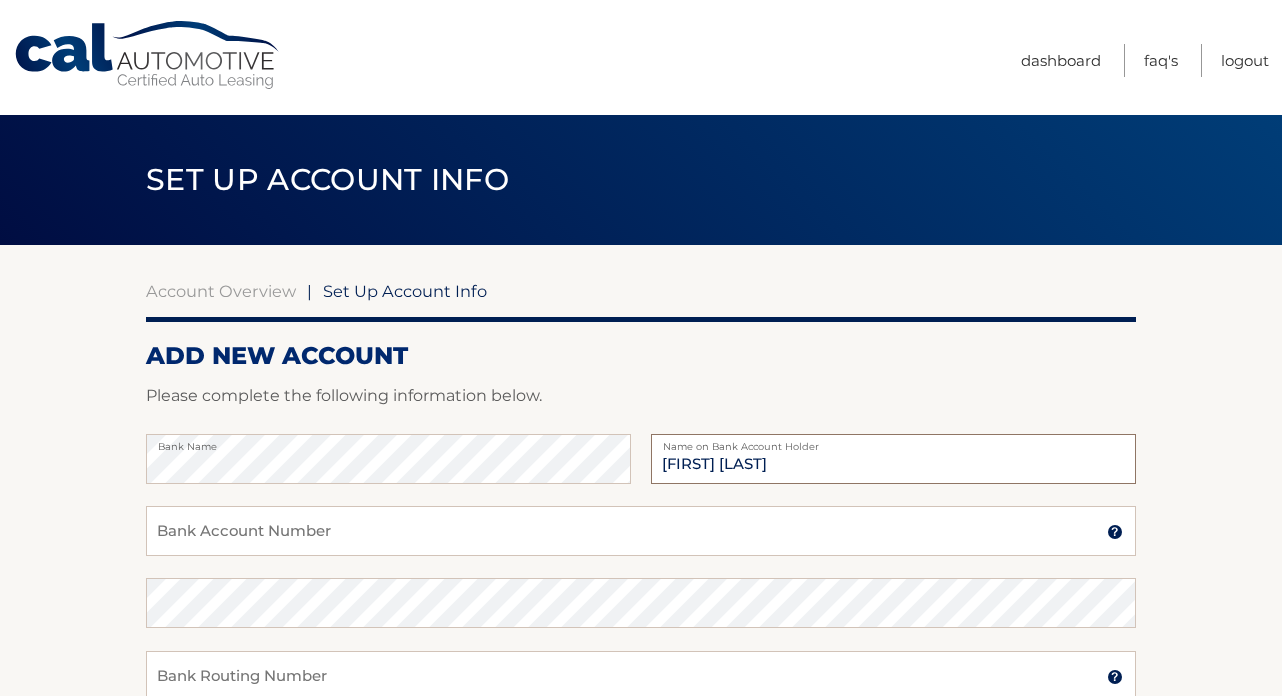 type on "[FIRST] [LAST]" 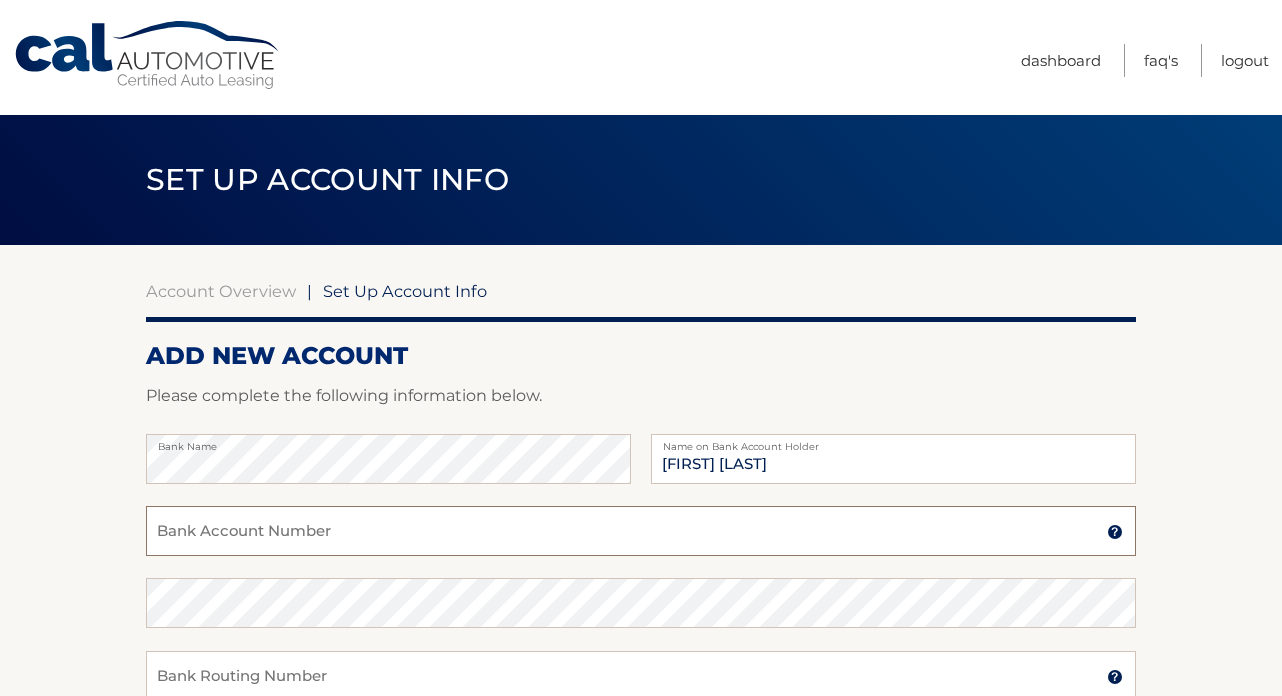 click on "Bank Account Number" at bounding box center [641, 531] 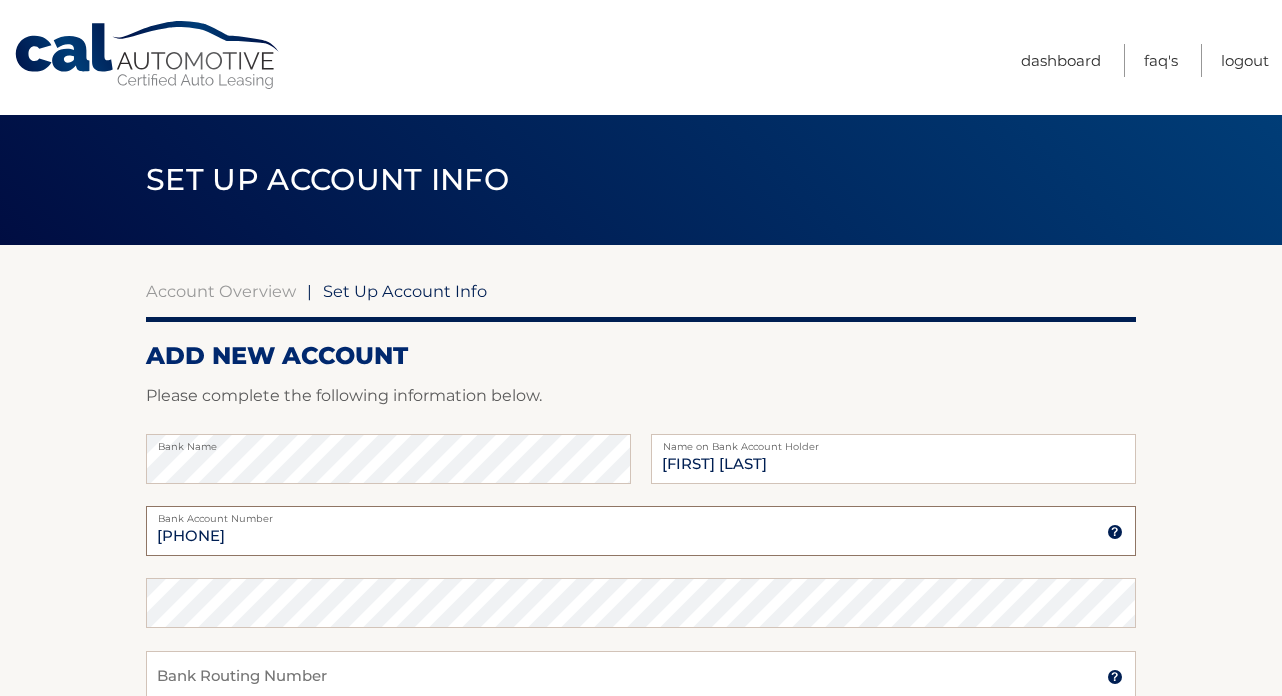 type on "8143897472" 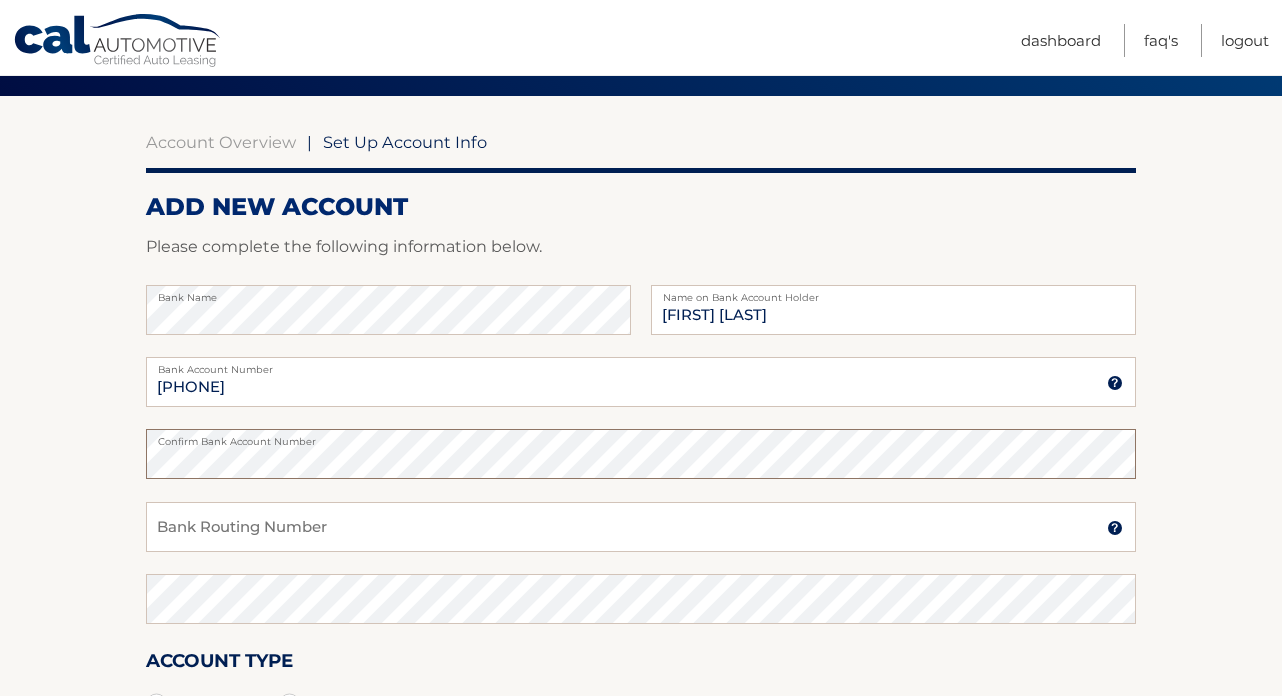 scroll, scrollTop: 154, scrollLeft: 0, axis: vertical 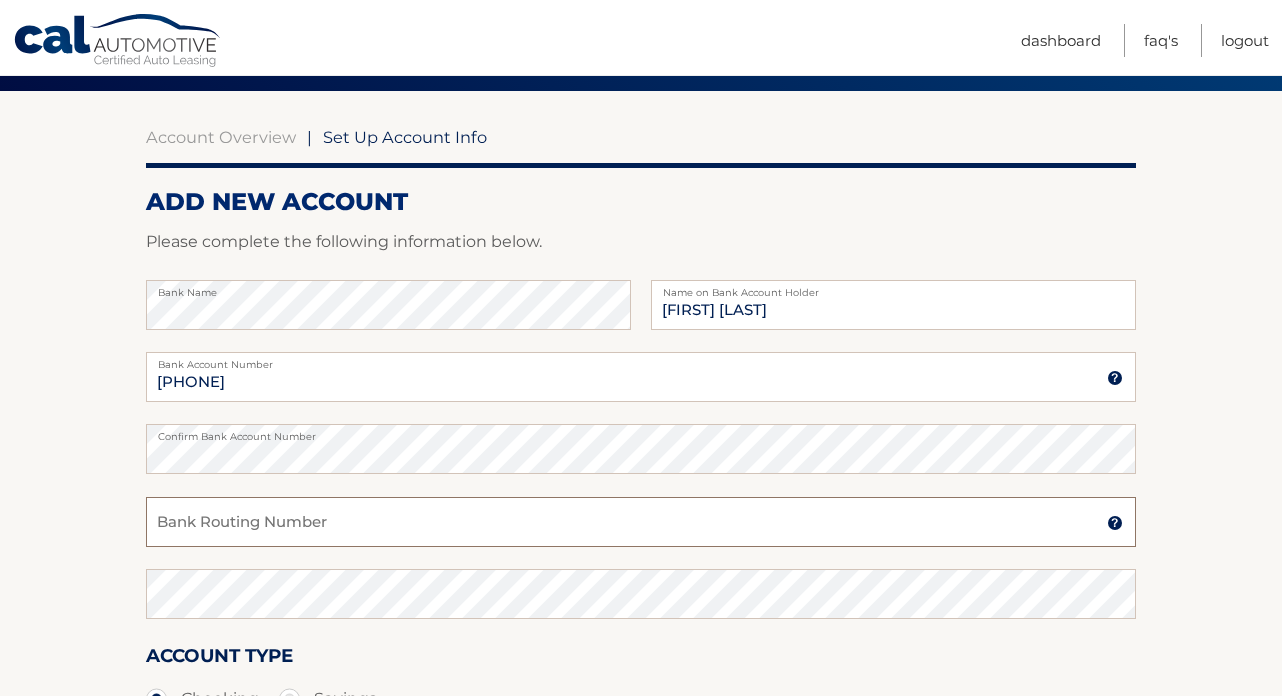 click on "Bank Routing Number" at bounding box center (641, 522) 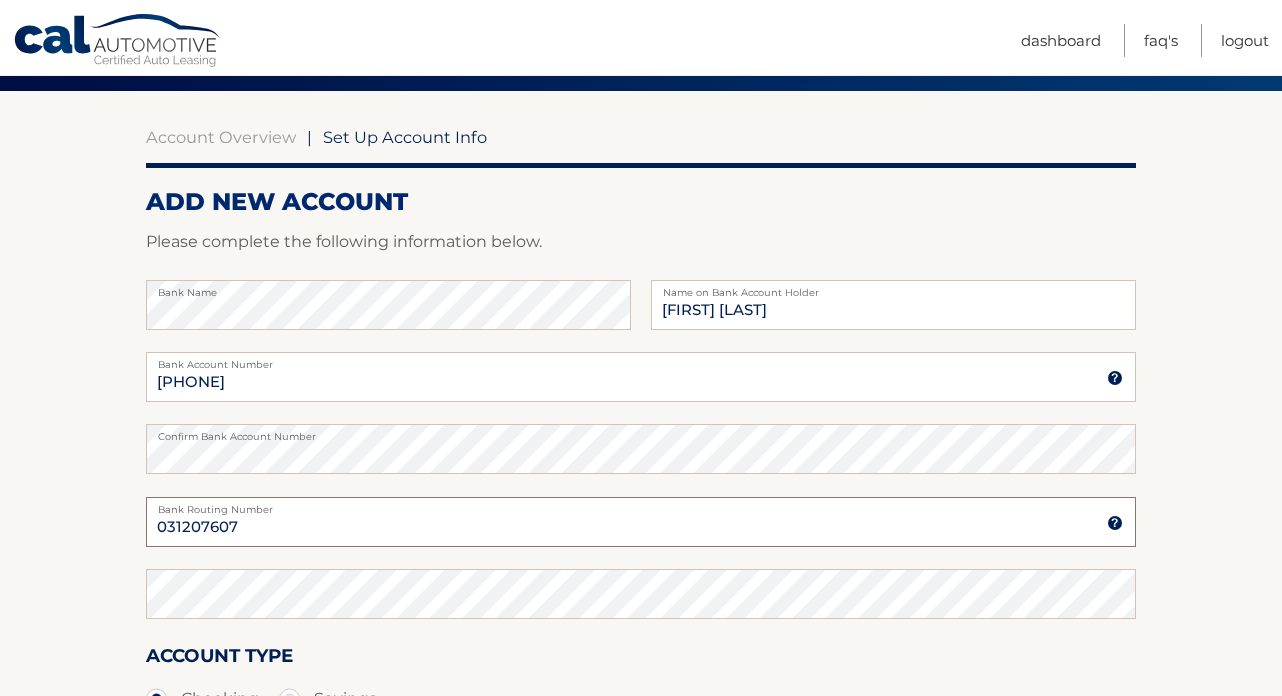 type on "031207607" 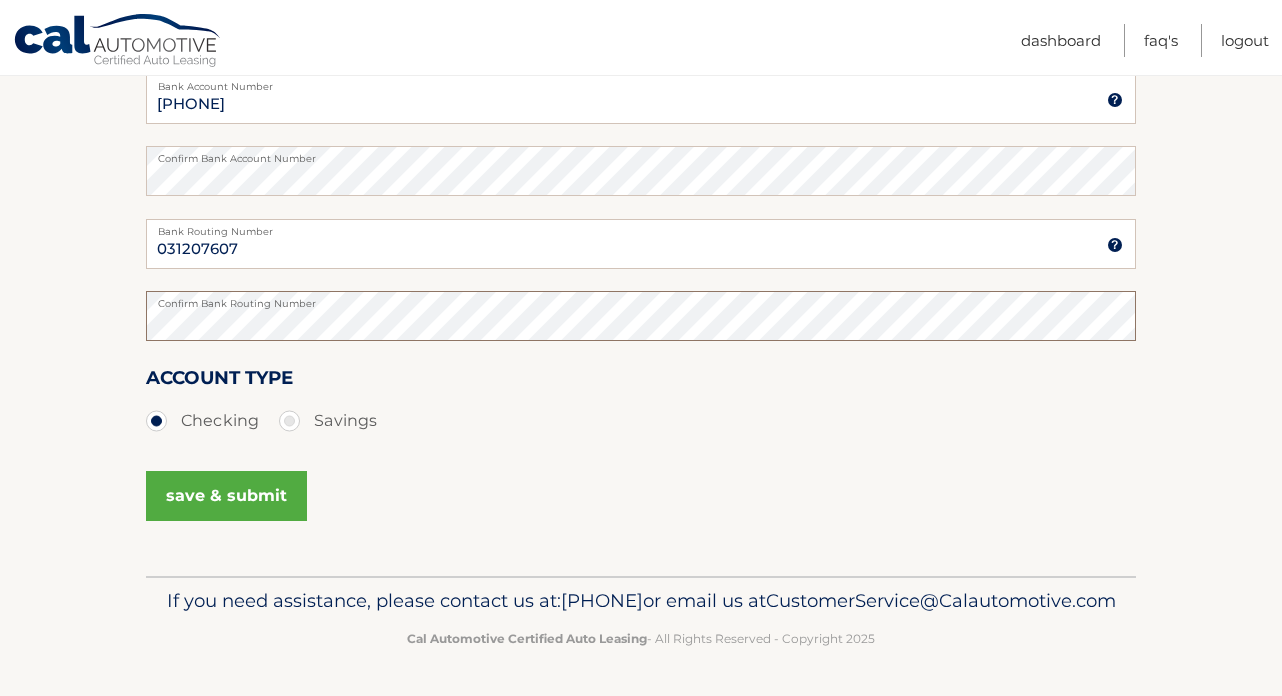 scroll, scrollTop: 464, scrollLeft: 0, axis: vertical 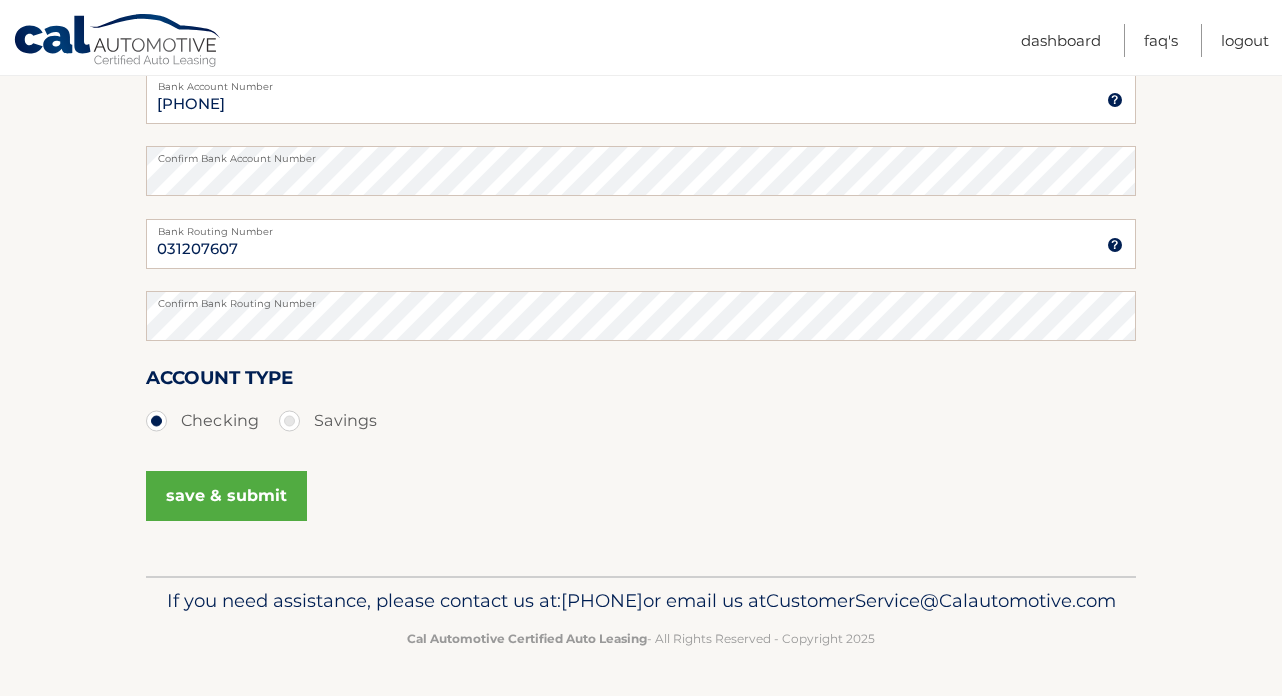 click on "save & submit" at bounding box center (226, 496) 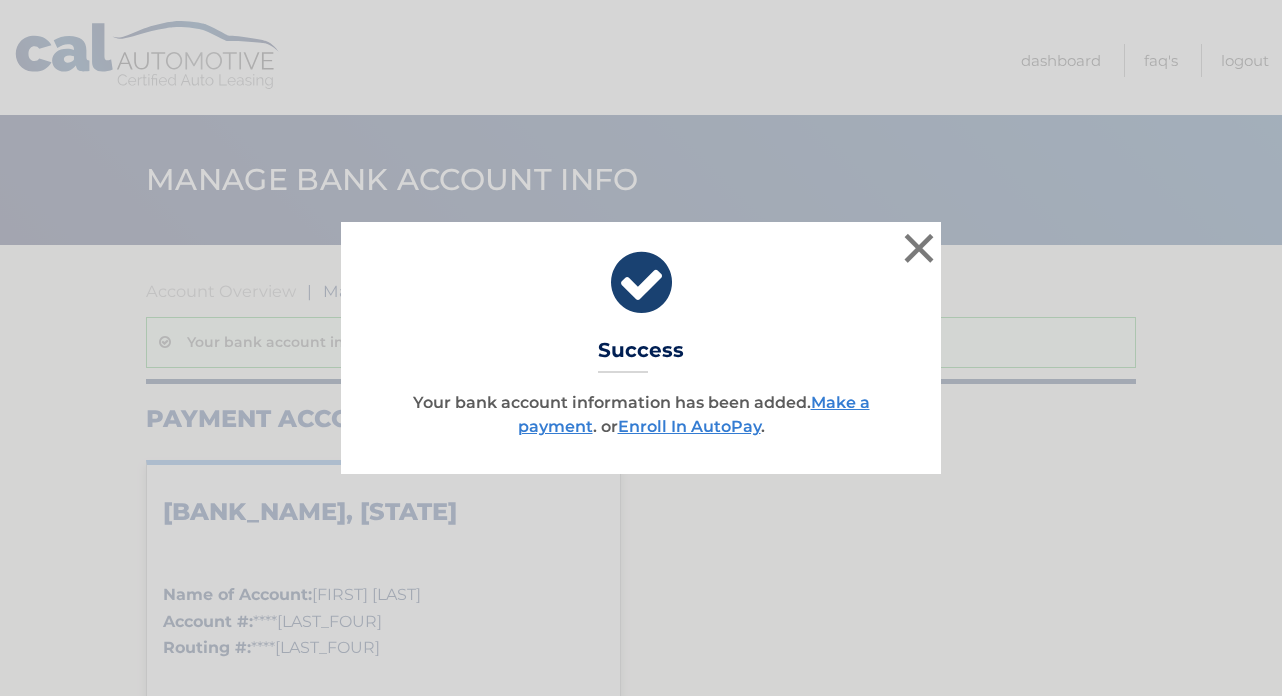 scroll, scrollTop: 0, scrollLeft: 0, axis: both 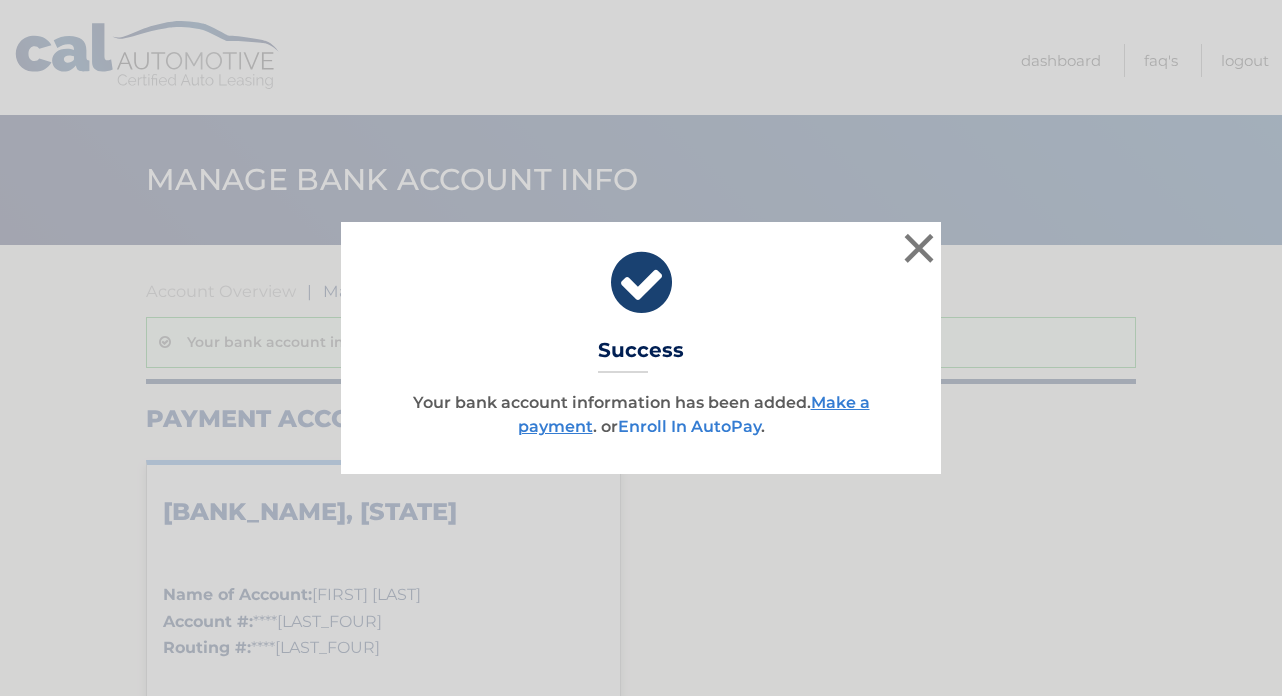click on "Enroll In AutoPay" at bounding box center [689, 426] 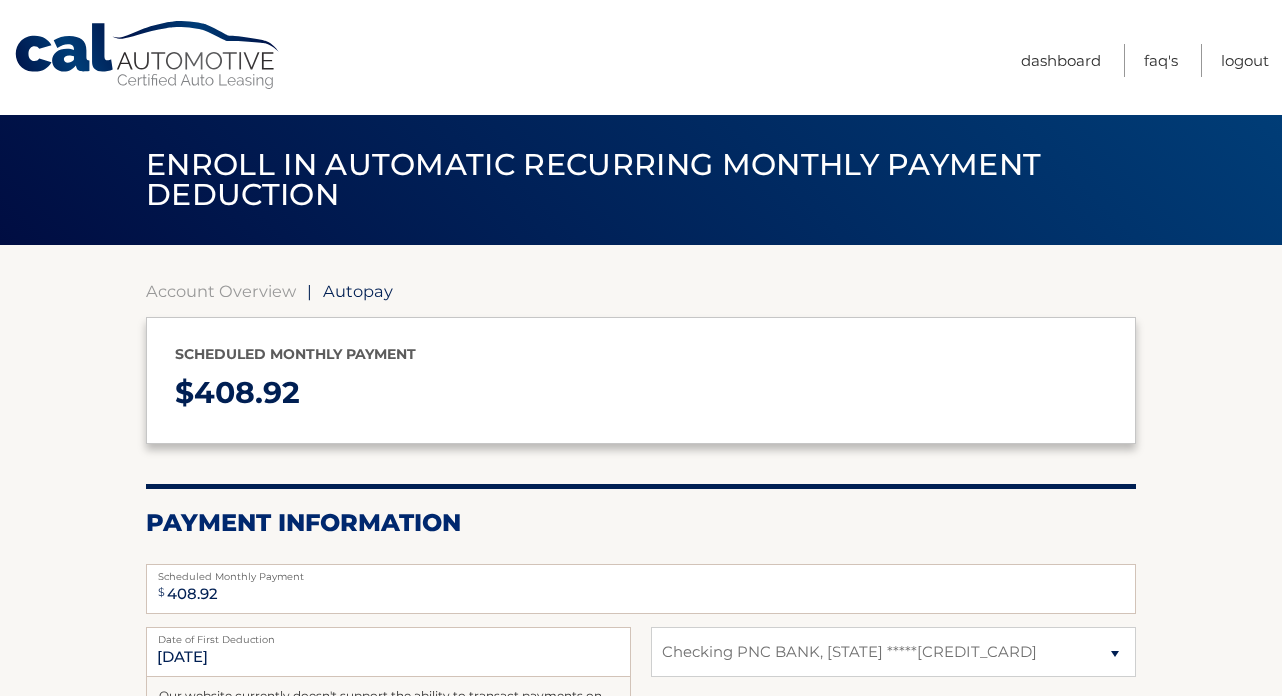 select on "OGFmYTMxMDEtY2Y3Mi00MzA4LTk4MTUtMGVjZWU3MzVlMmFk" 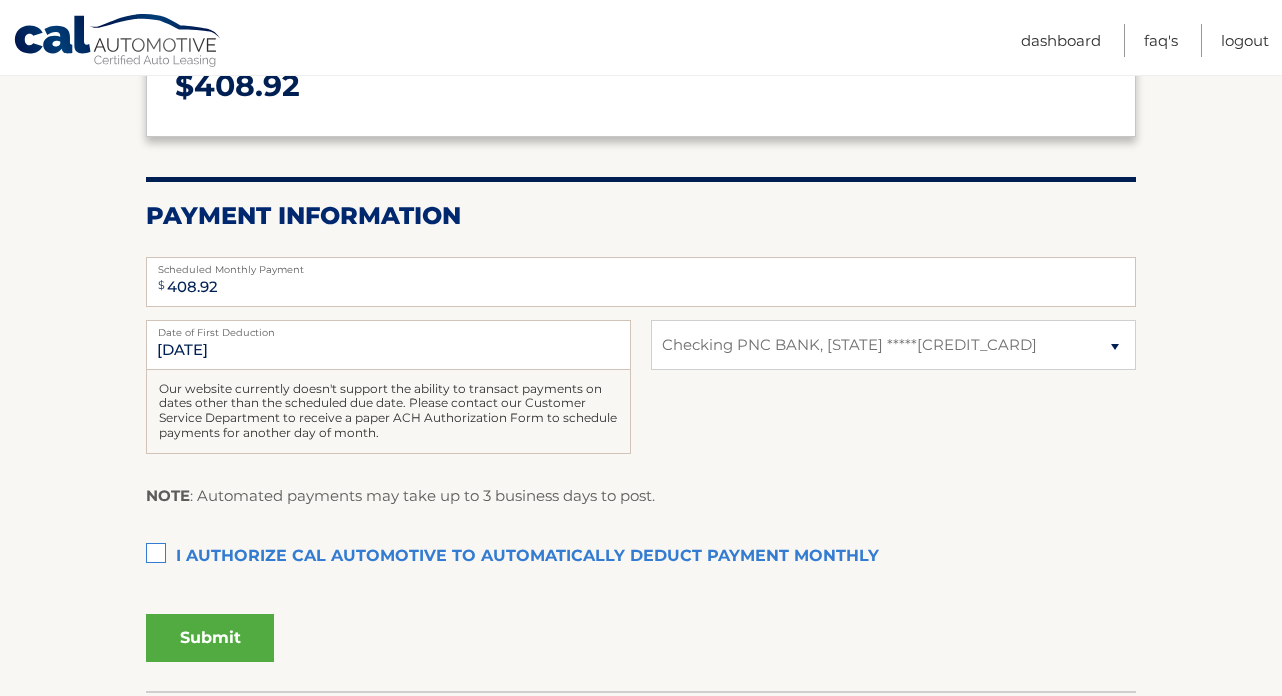 scroll, scrollTop: 322, scrollLeft: 0, axis: vertical 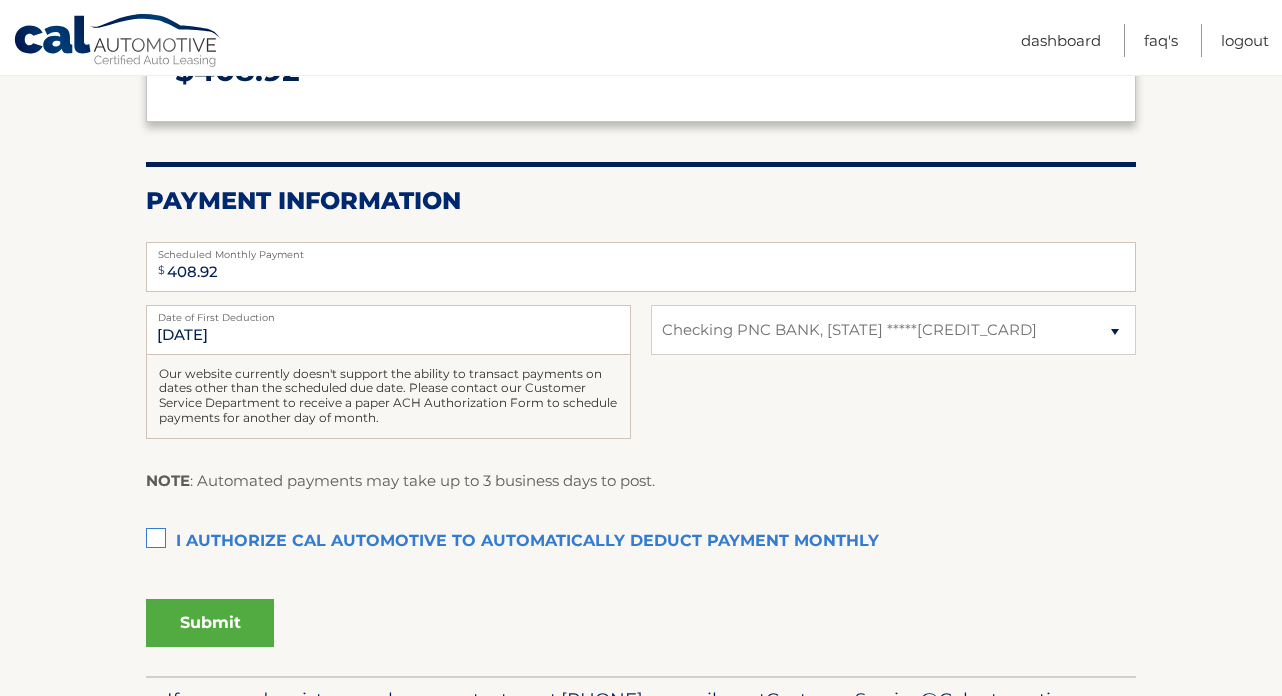click on "I authorize cal automotive to automatically deduct payment monthly
This checkbox must be checked" at bounding box center [641, 542] 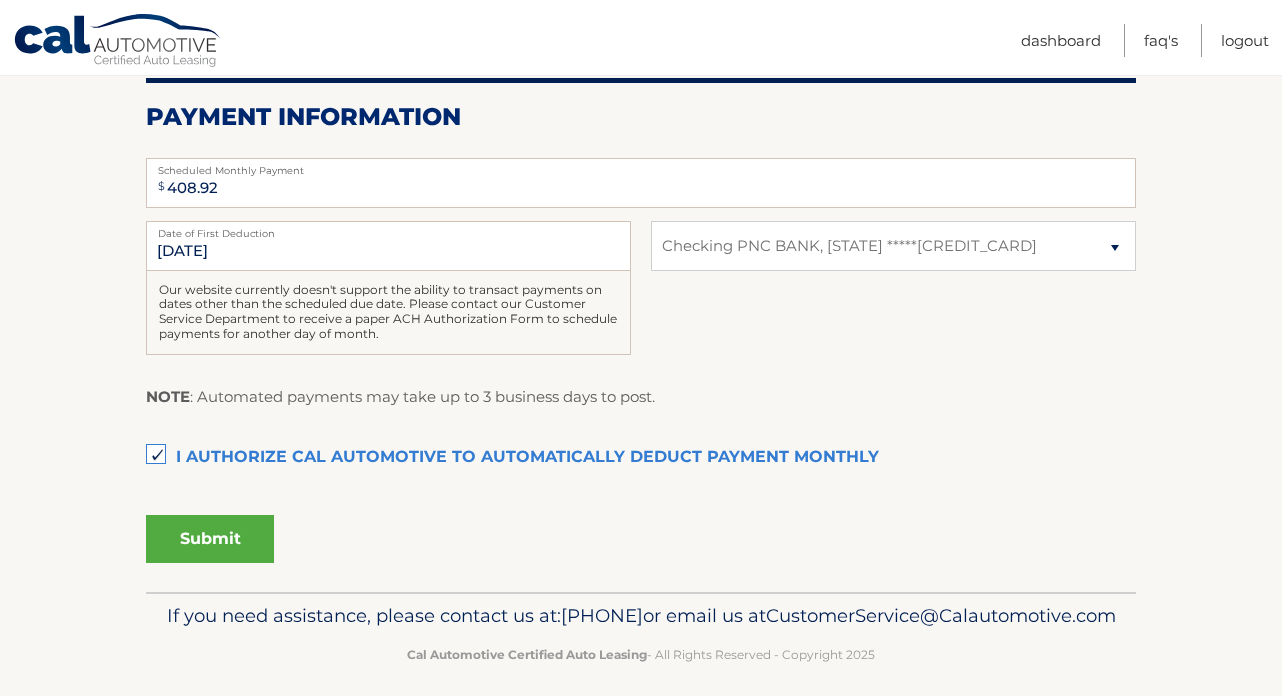 scroll, scrollTop: 407, scrollLeft: 0, axis: vertical 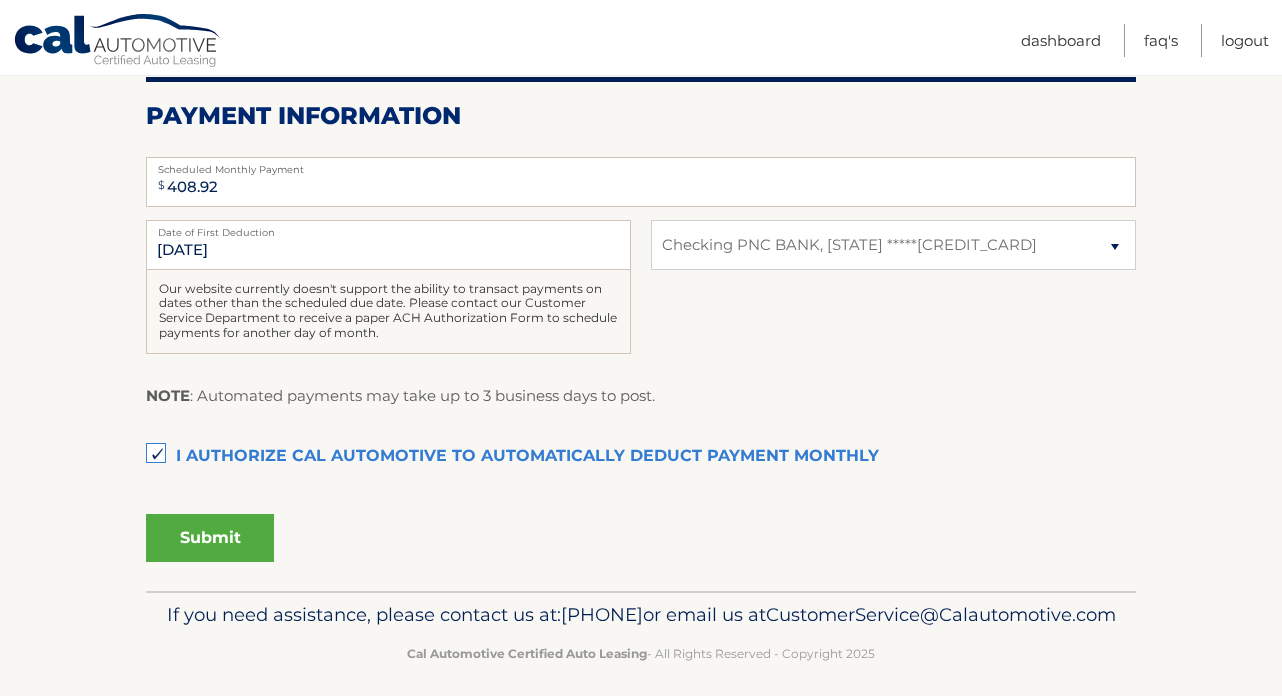click on "Submit" at bounding box center (210, 538) 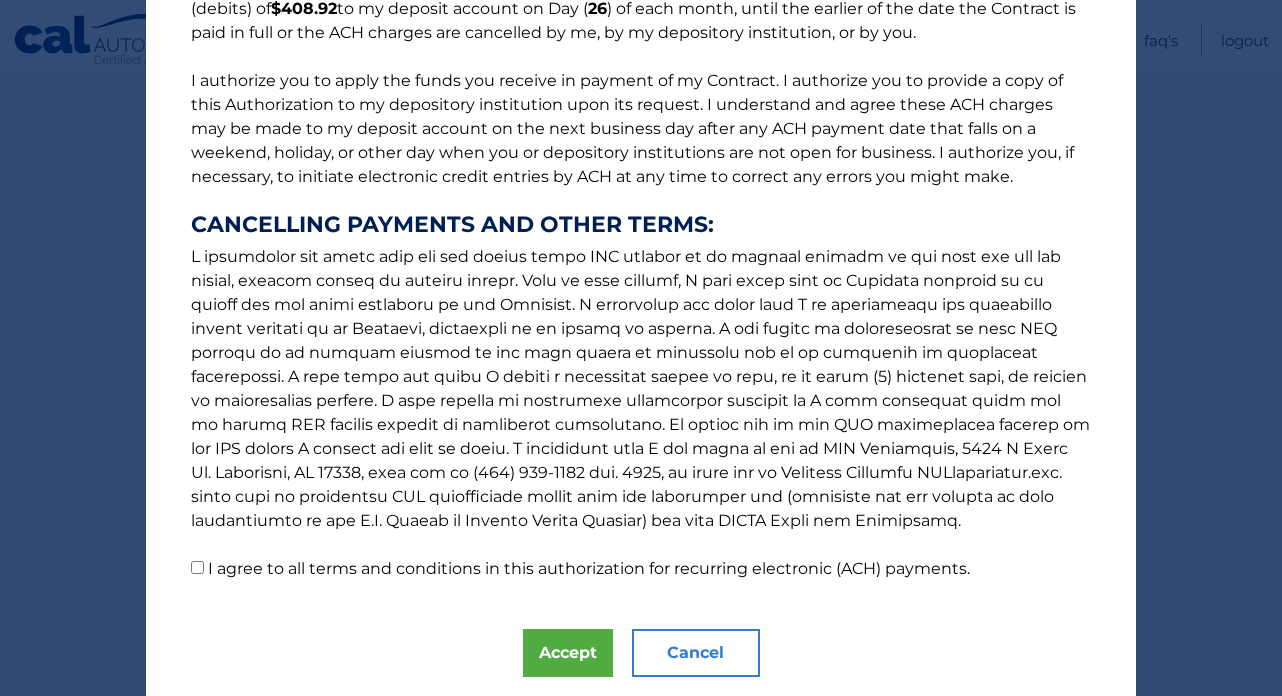 scroll, scrollTop: 214, scrollLeft: 0, axis: vertical 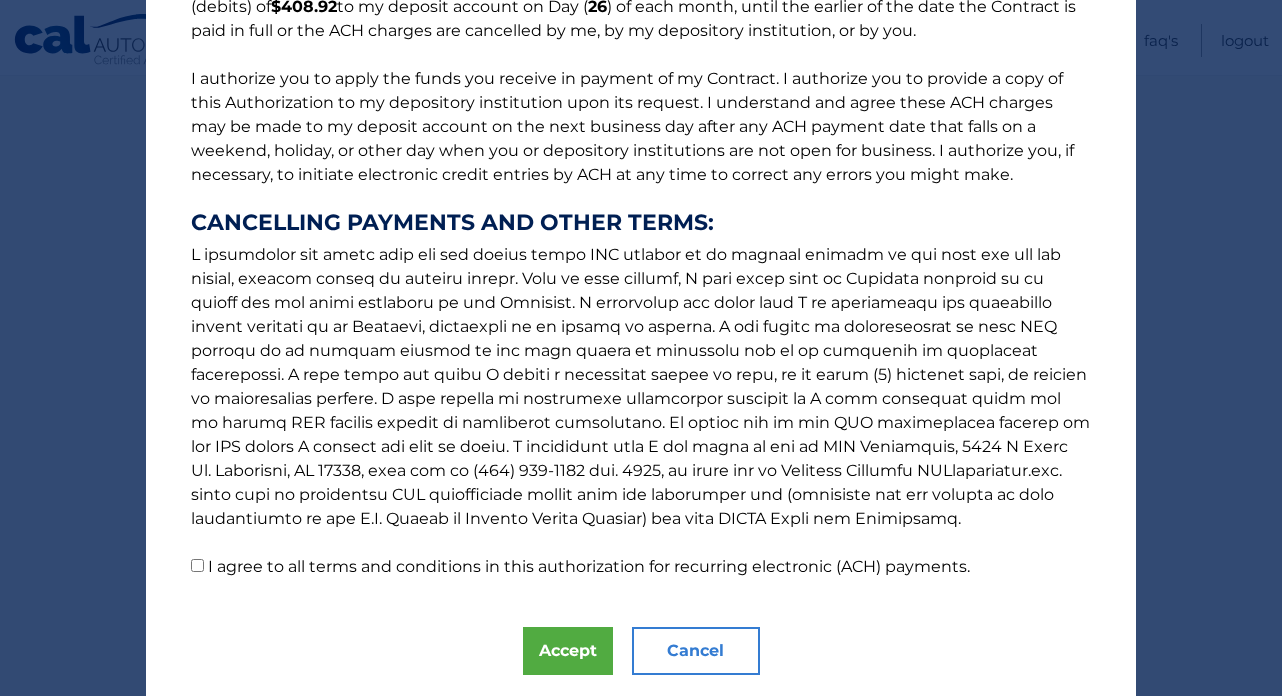 click on "I agree to all terms and conditions in this authorization for recurring electronic (ACH) payments." at bounding box center (197, 565) 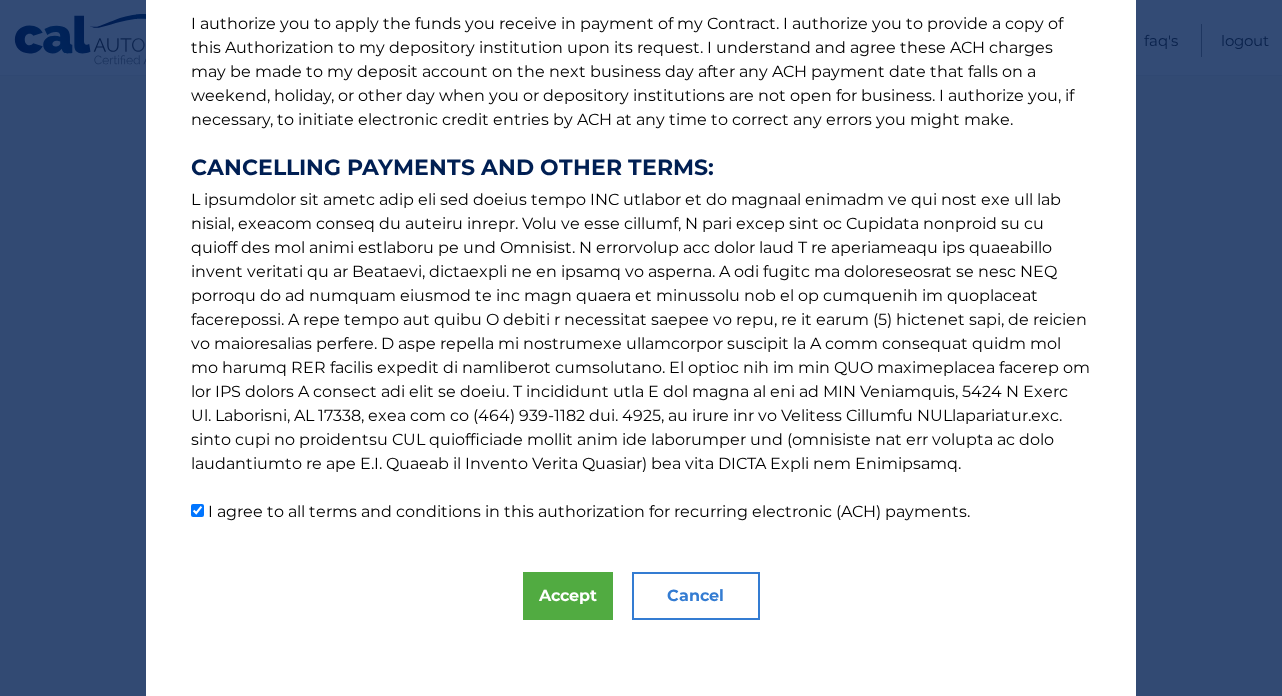 scroll, scrollTop: 272, scrollLeft: 0, axis: vertical 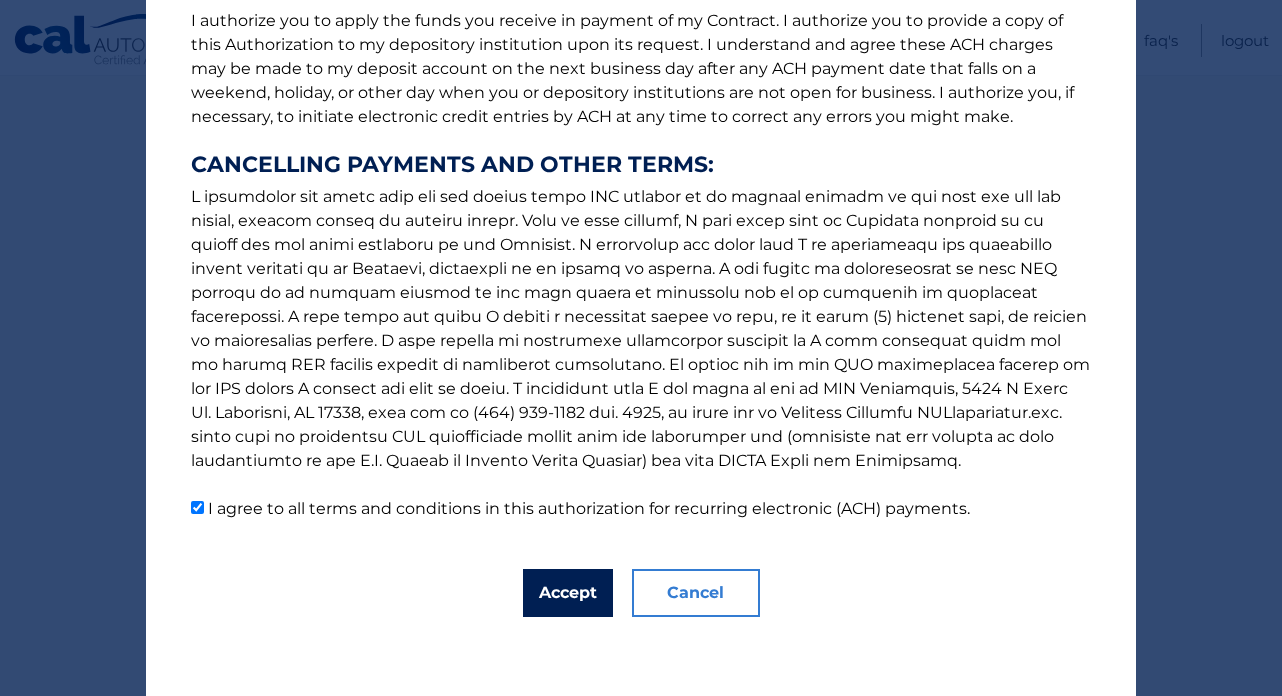 click on "Accept" at bounding box center (568, 593) 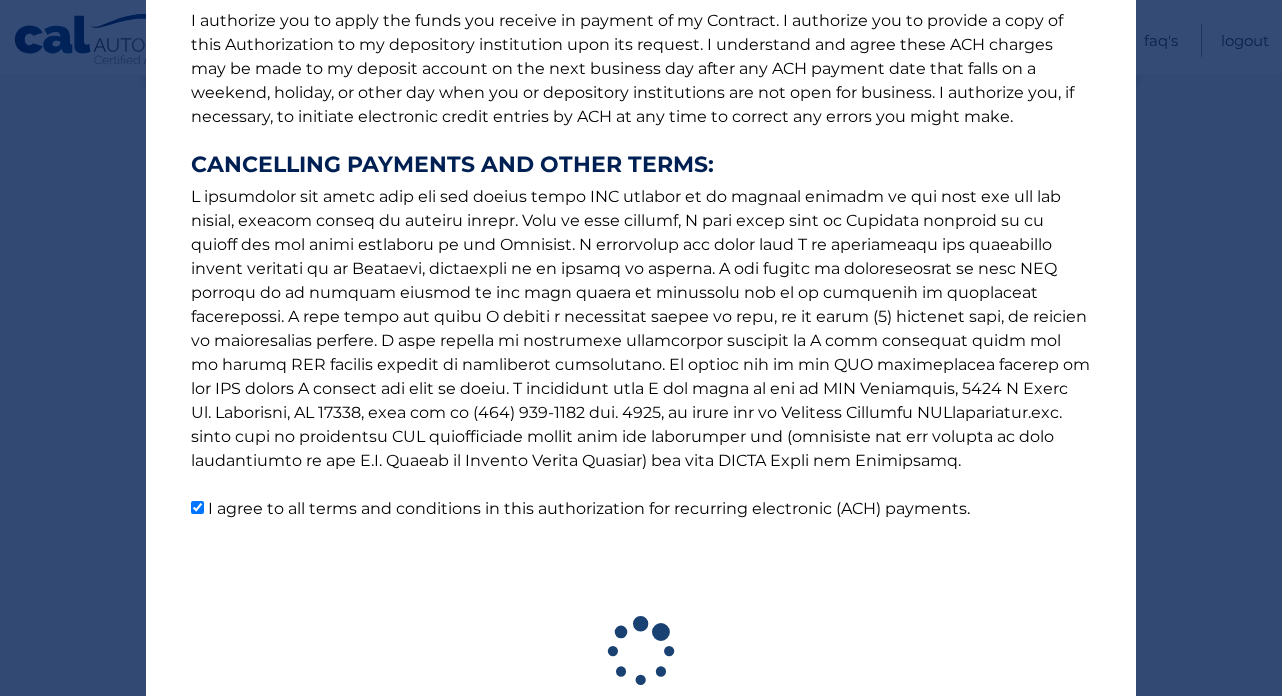 scroll, scrollTop: 397, scrollLeft: 0, axis: vertical 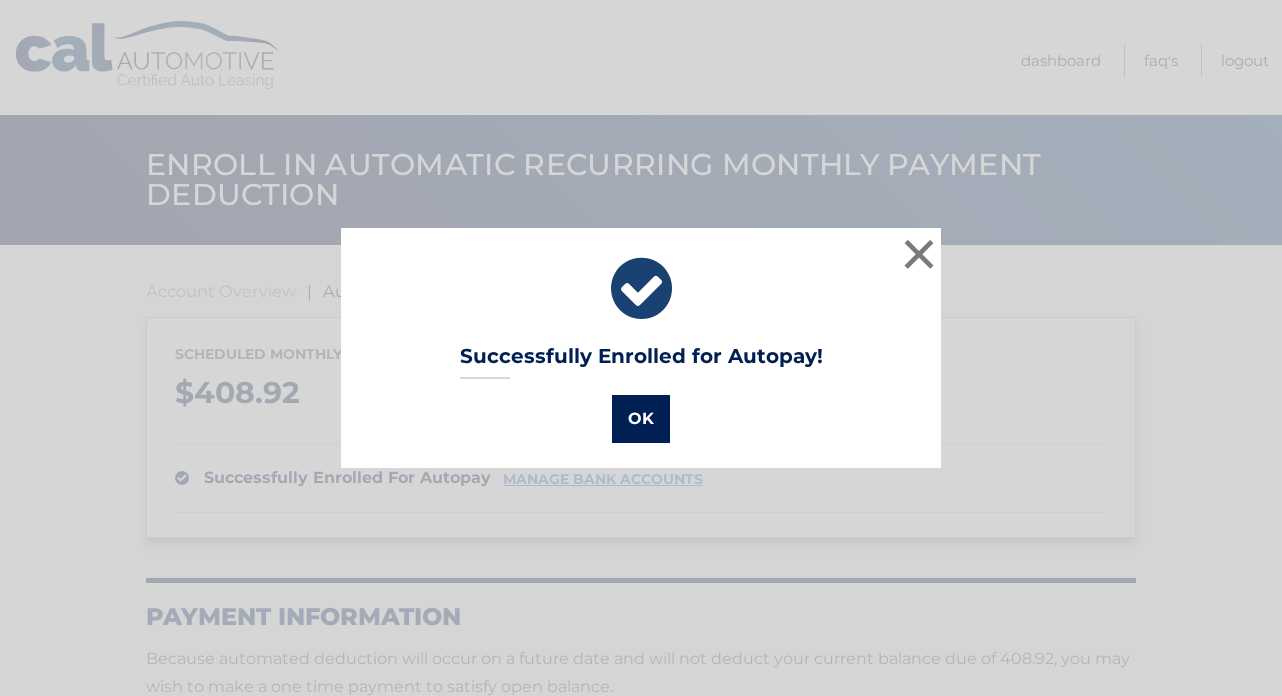 click on "OK" at bounding box center [641, 419] 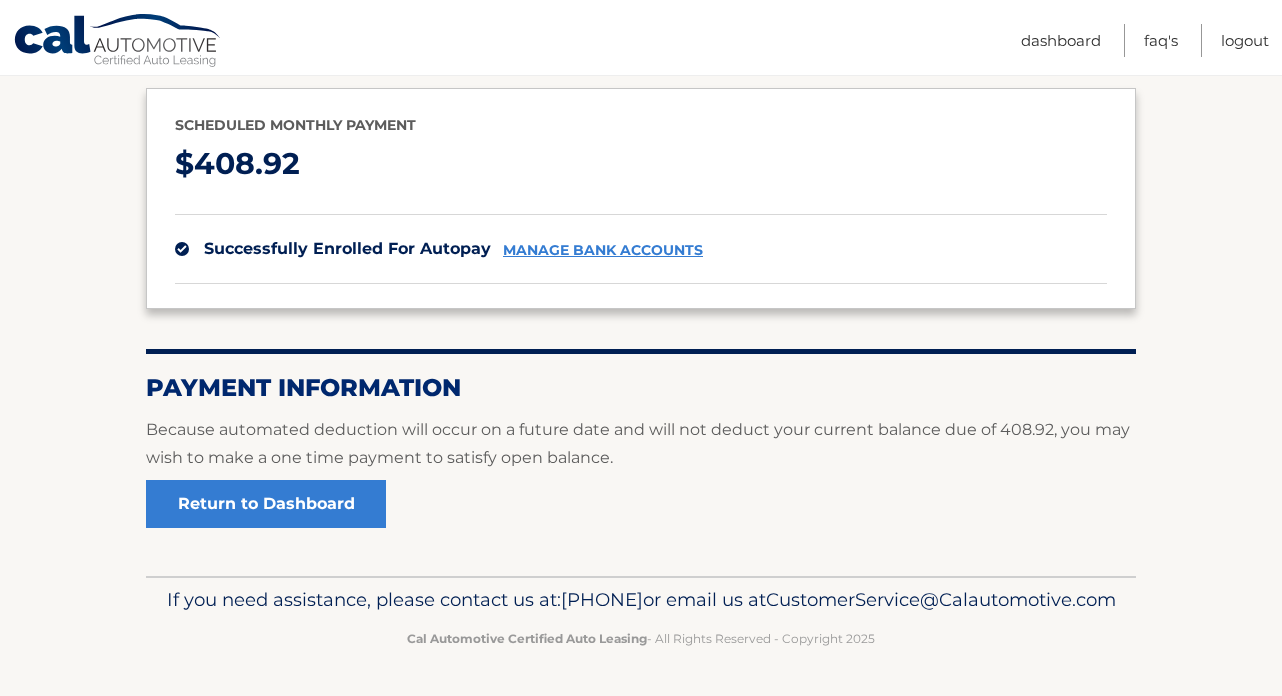 scroll, scrollTop: 250, scrollLeft: 0, axis: vertical 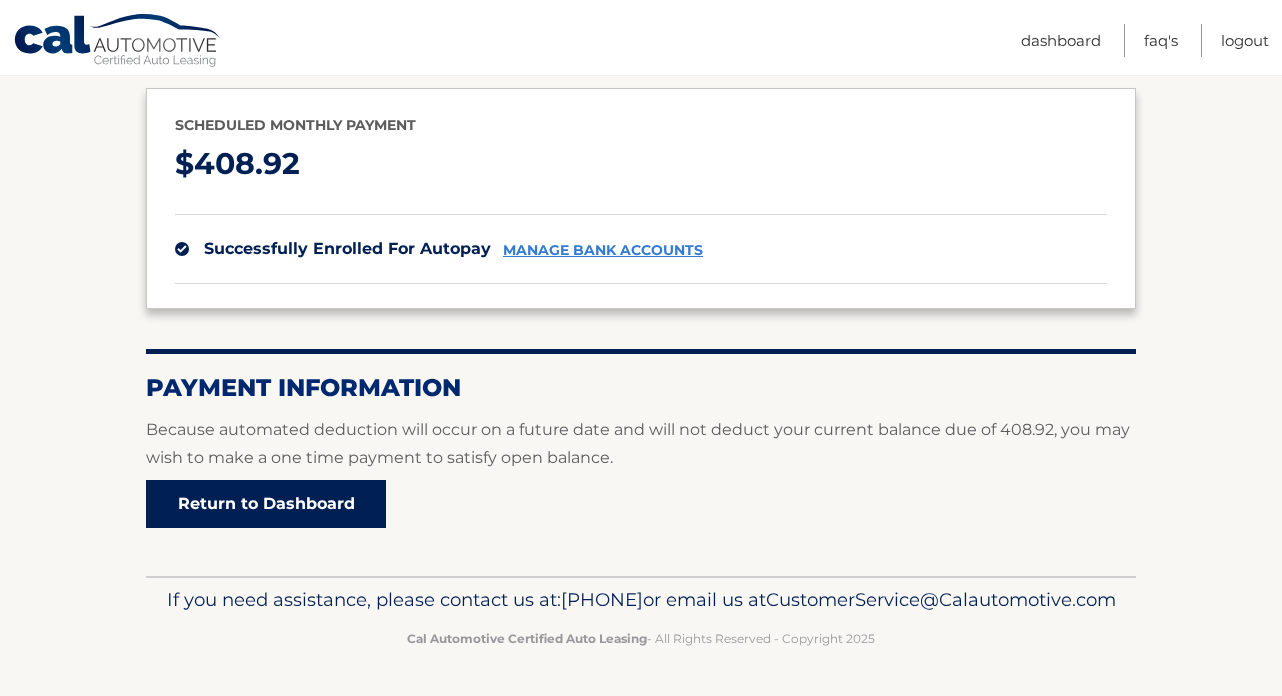 click on "Return to Dashboard" at bounding box center (266, 504) 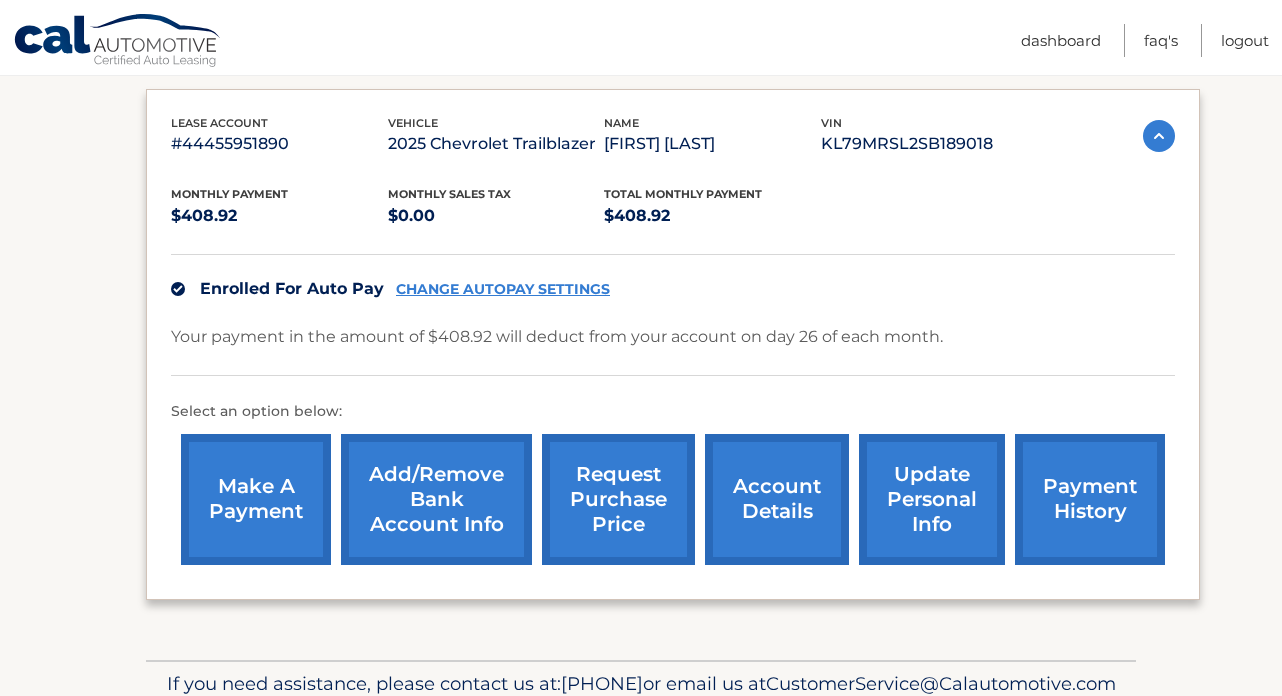 scroll, scrollTop: 335, scrollLeft: 0, axis: vertical 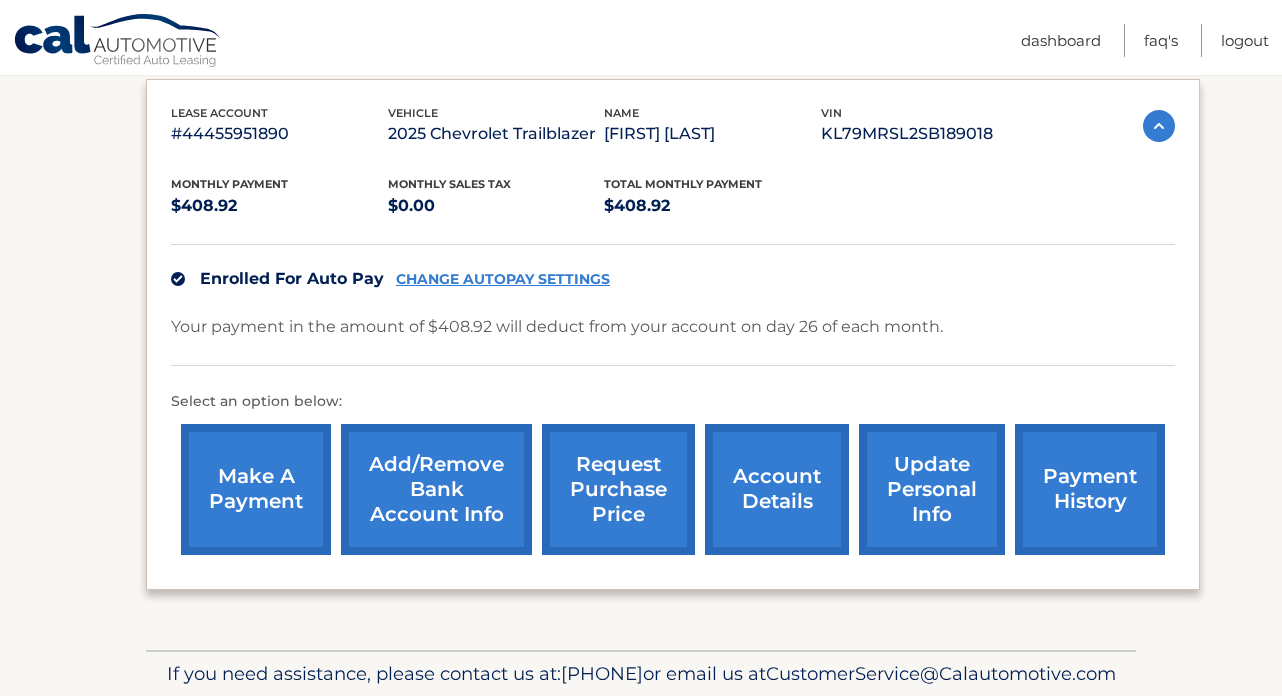 click on "make a payment" at bounding box center (256, 489) 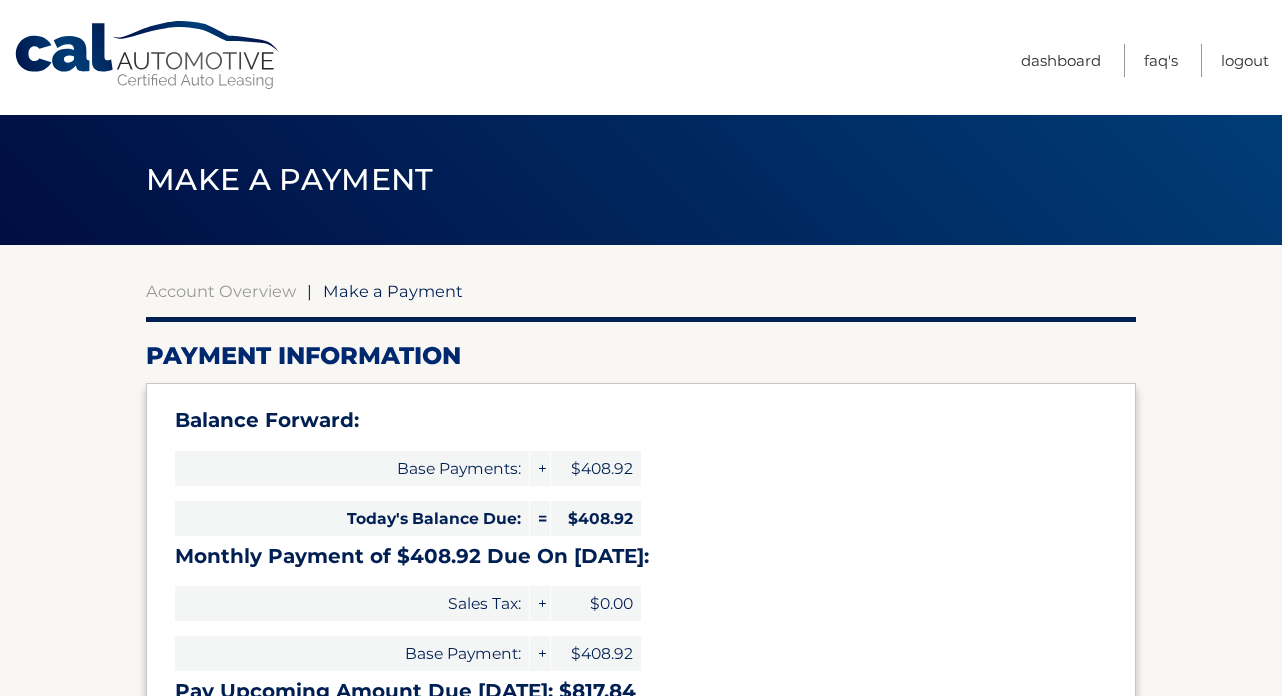 select on "OGFmYTMxMDEtY2Y3Mi00MzA4LTk4MTUtMGVjZWU3MzVlMmFk" 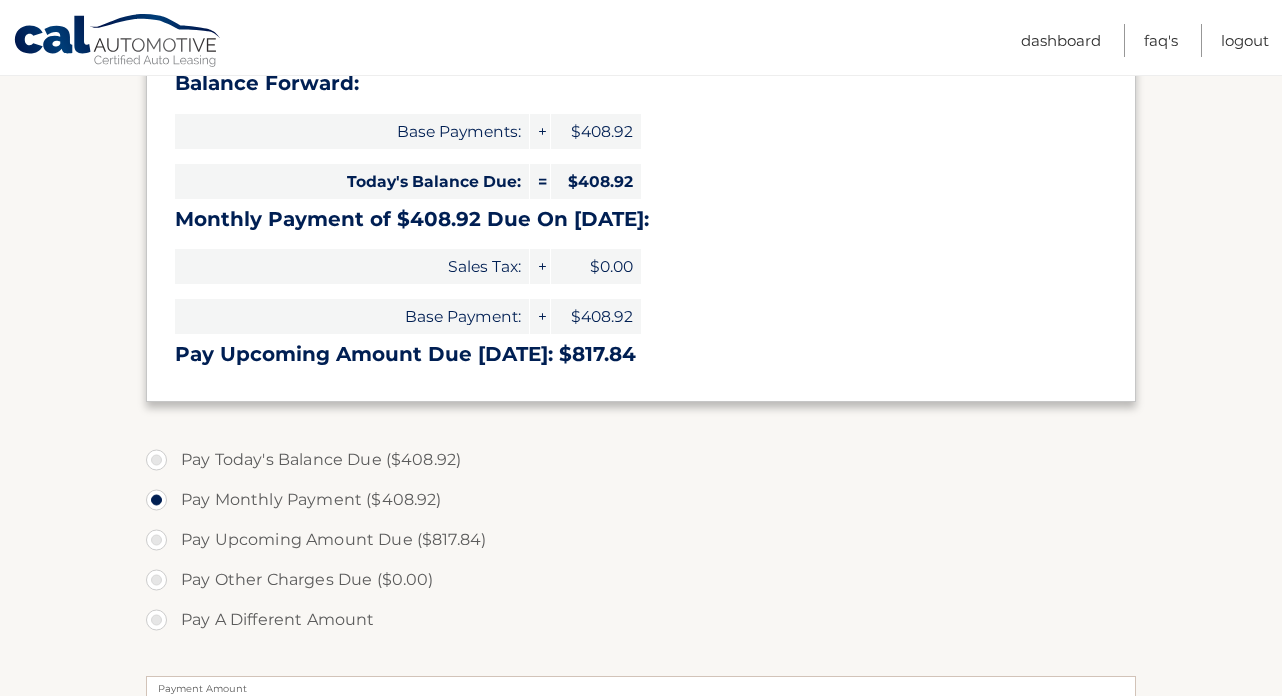 scroll, scrollTop: 338, scrollLeft: 0, axis: vertical 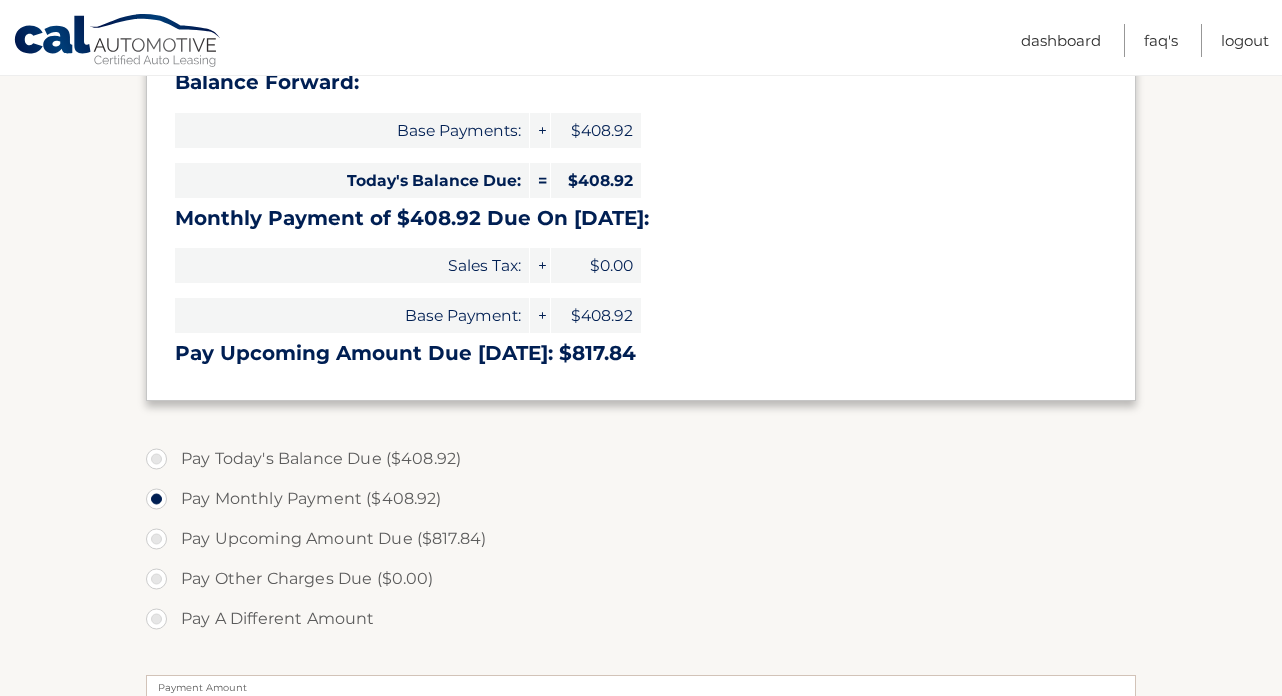click on "Pay Today's Balance Due ($408.92)" at bounding box center (641, 459) 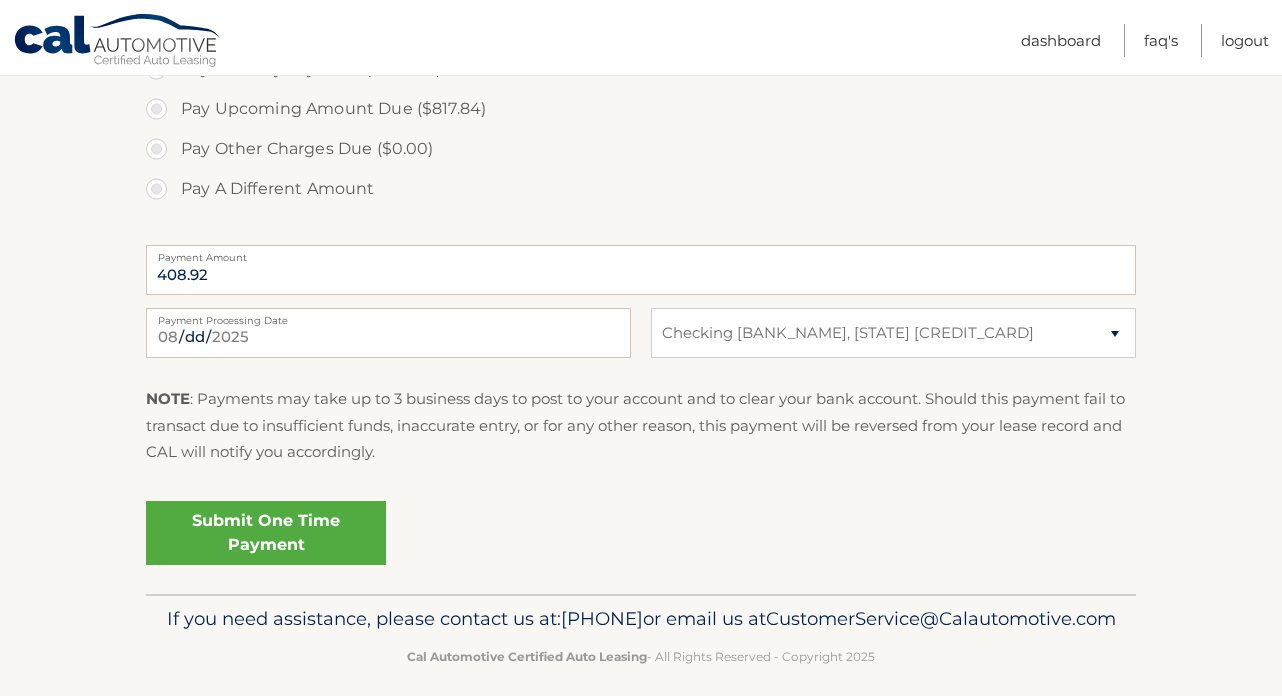 scroll, scrollTop: 793, scrollLeft: 0, axis: vertical 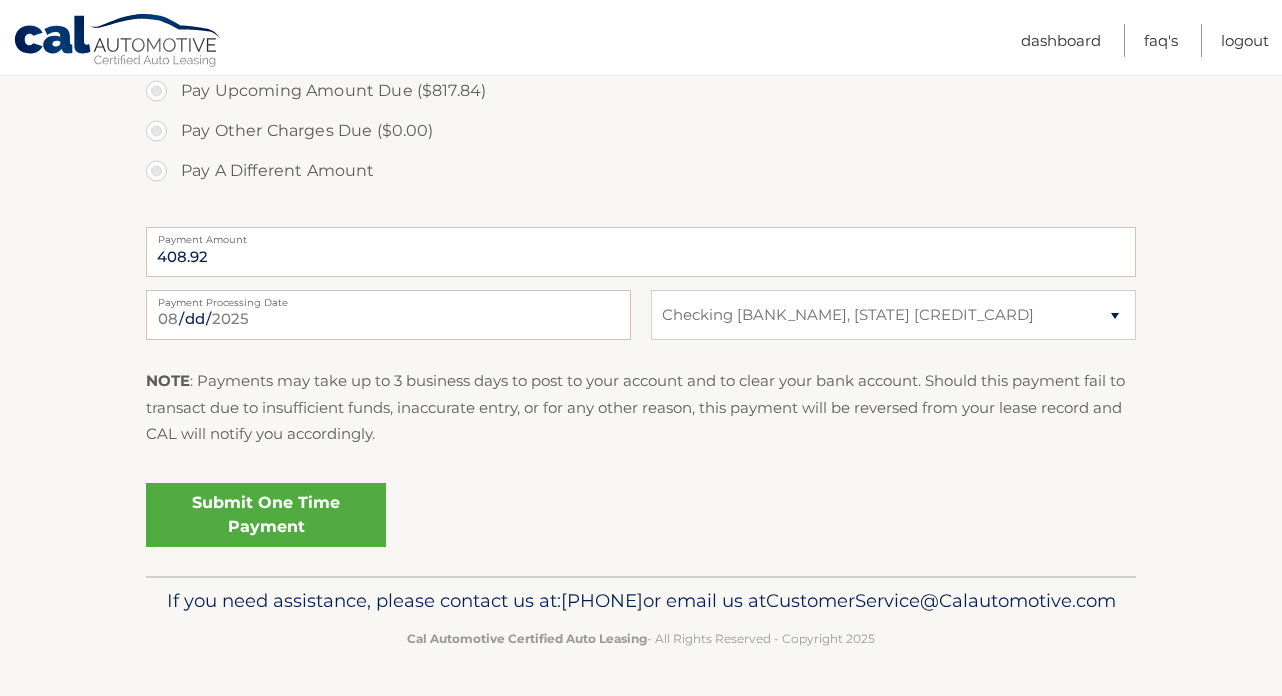 click on "Submit One Time Payment" at bounding box center [266, 515] 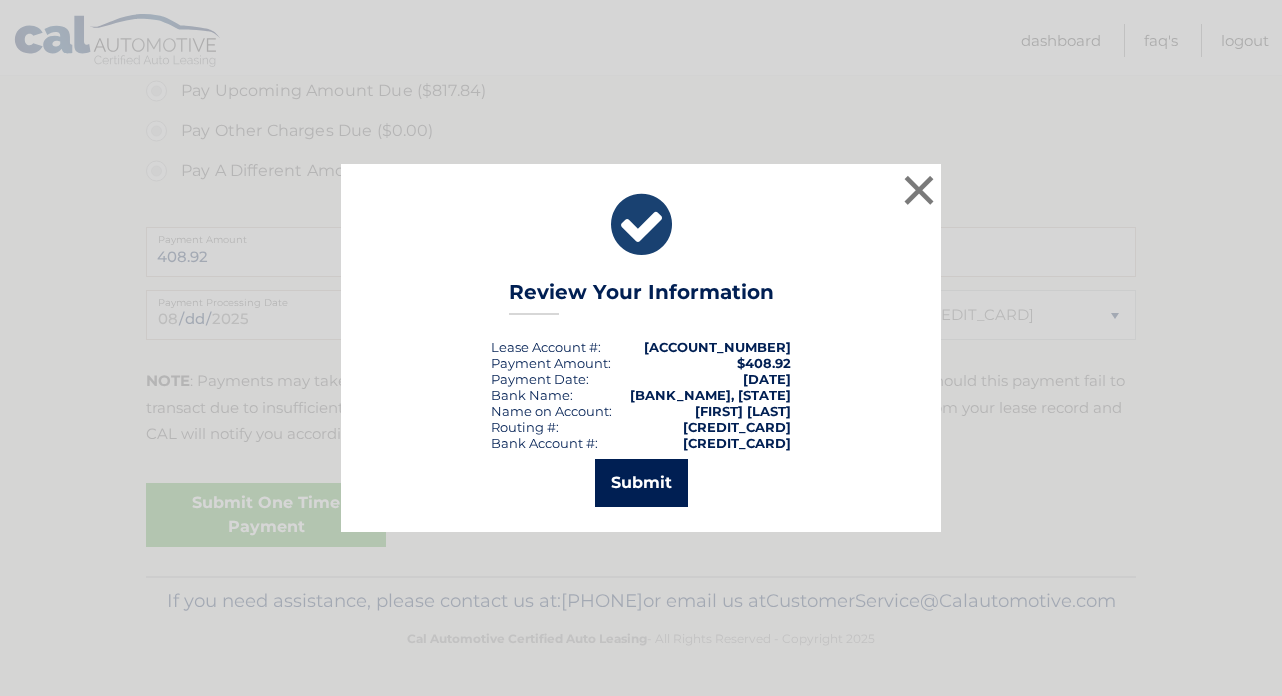 click on "Submit" at bounding box center [641, 483] 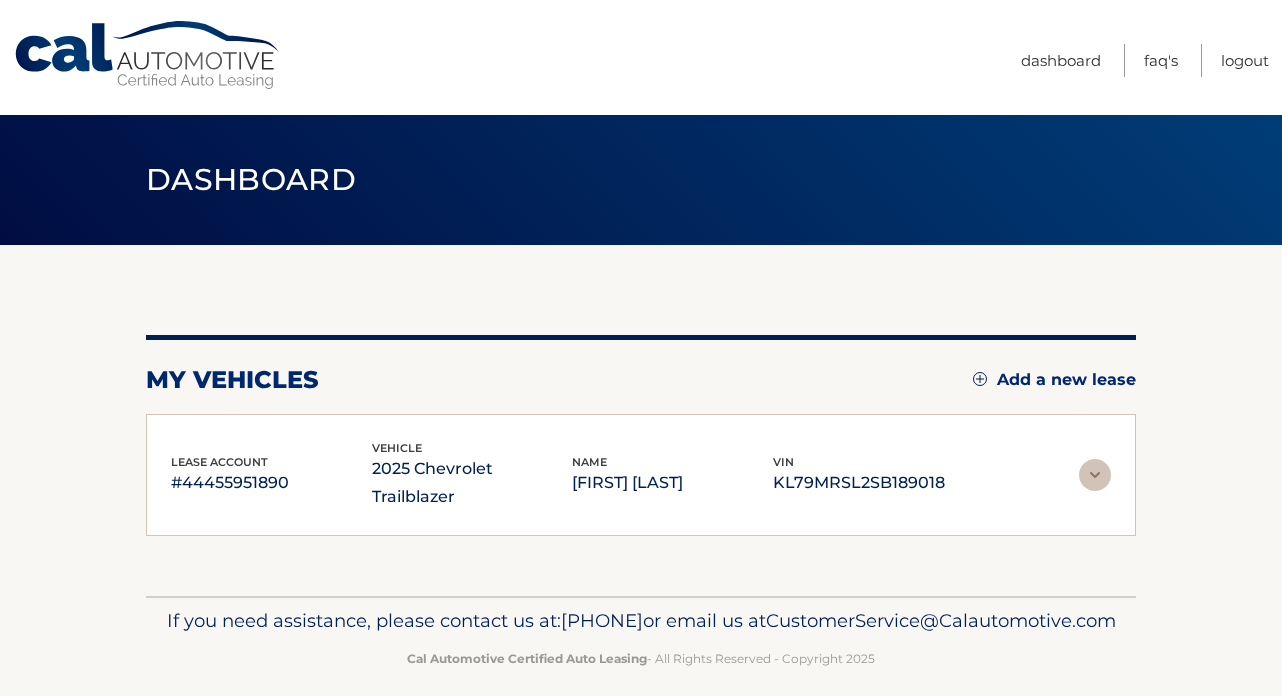 scroll, scrollTop: 0, scrollLeft: 0, axis: both 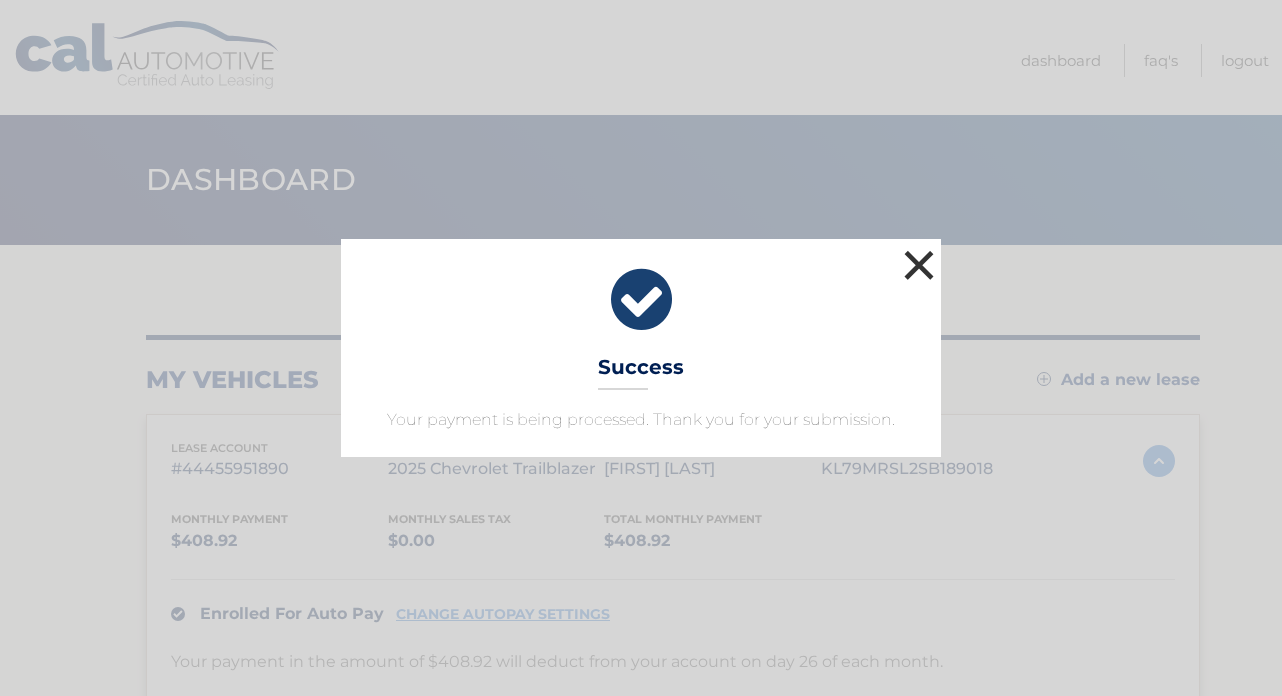 click on "×" at bounding box center (919, 265) 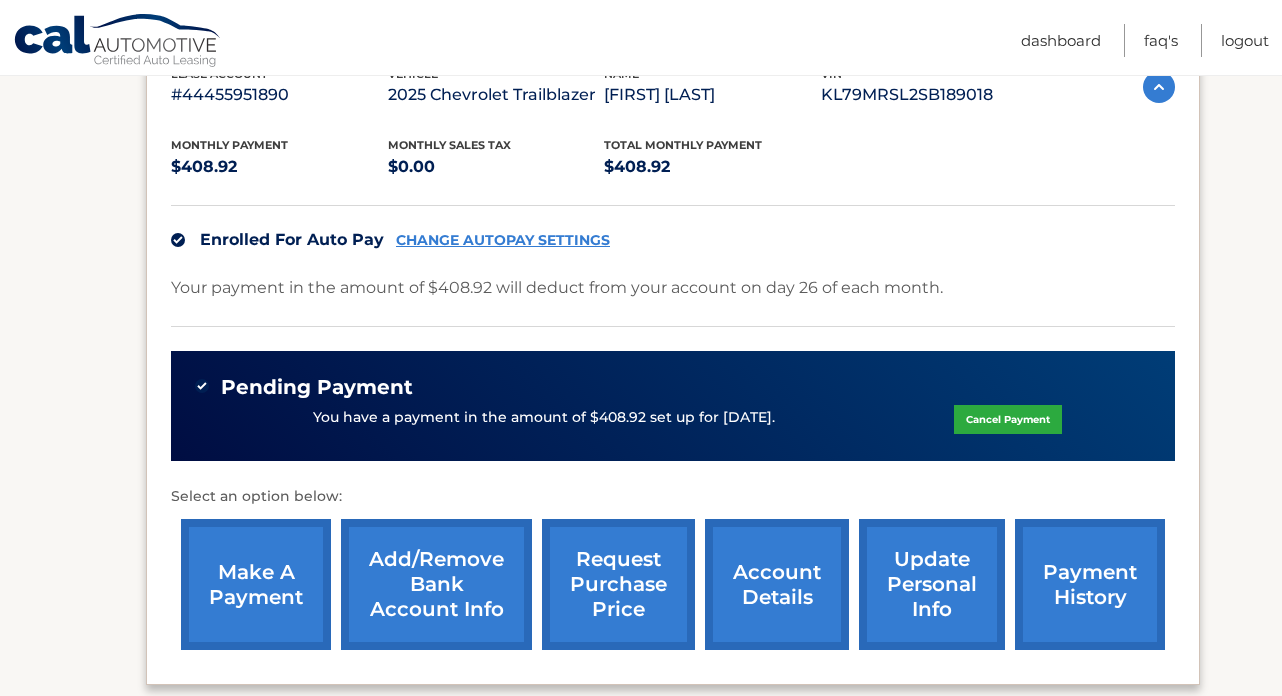 scroll, scrollTop: 378, scrollLeft: 0, axis: vertical 